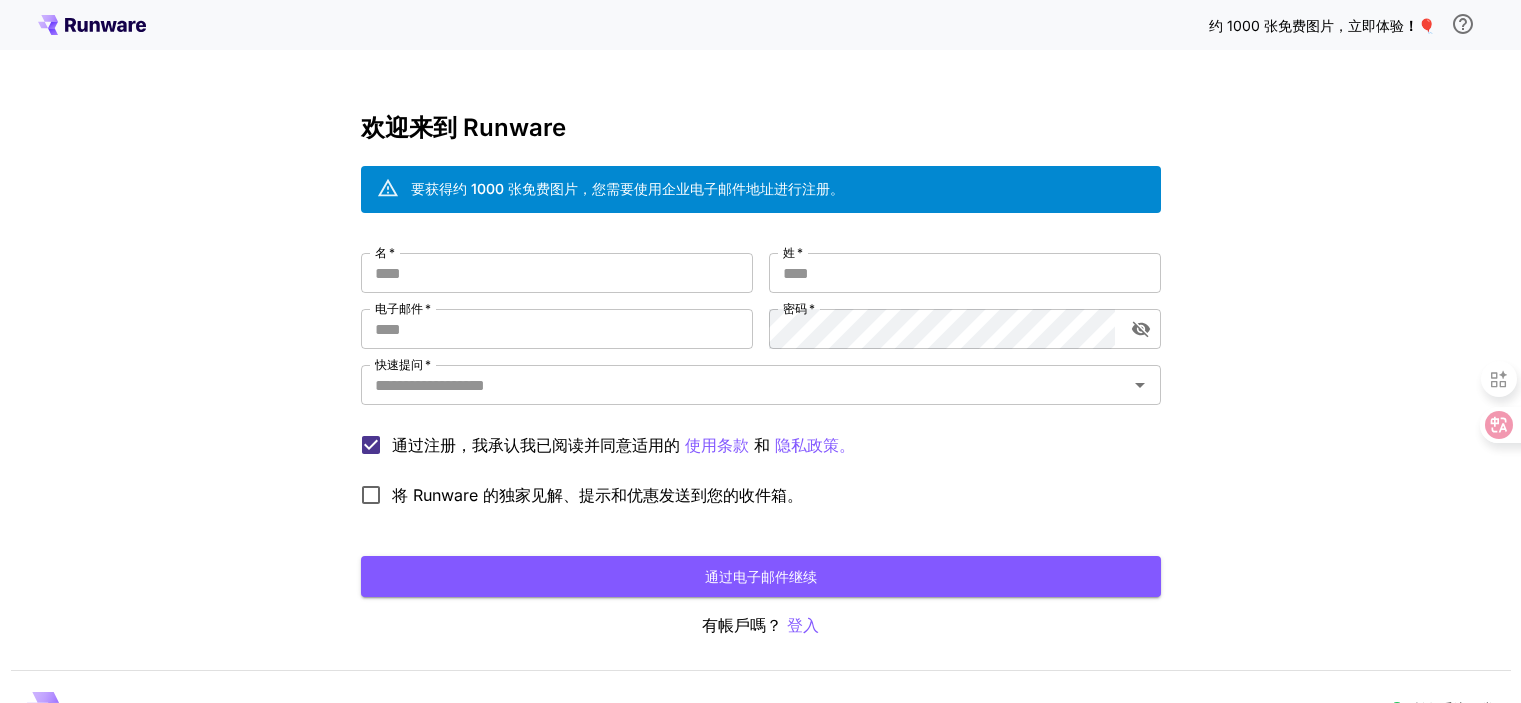 scroll, scrollTop: 0, scrollLeft: 0, axis: both 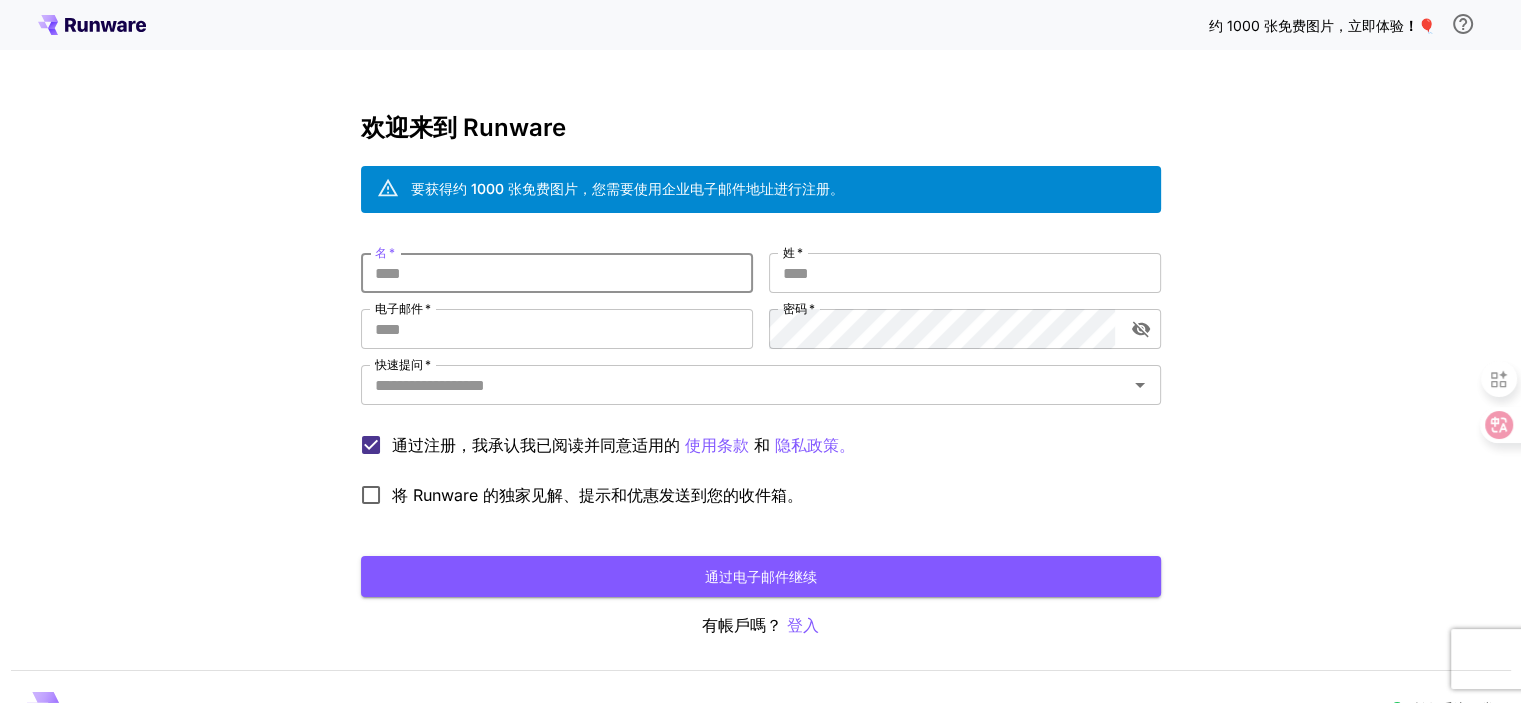 click on "名   *" at bounding box center (557, 273) 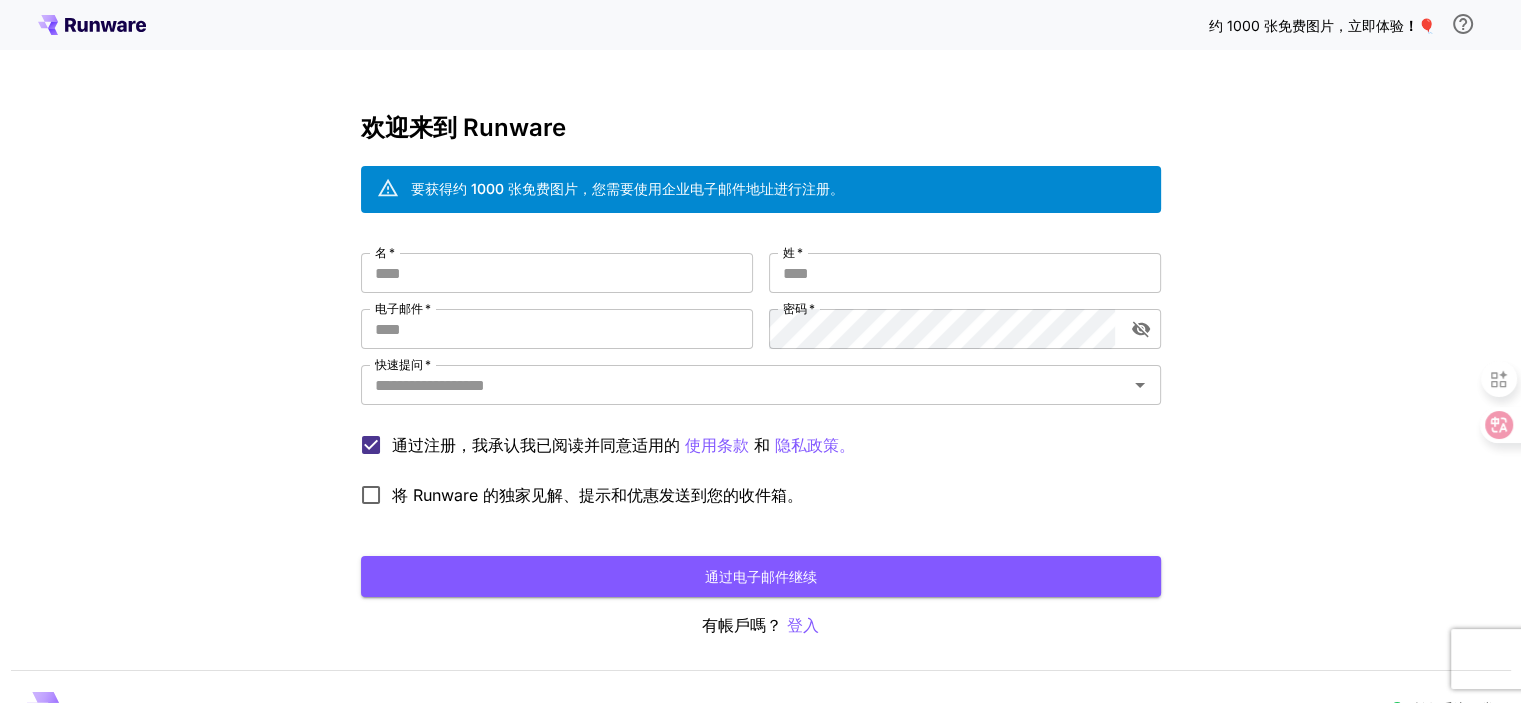 click on "要获得约 1000 张免费图片，您需要使用企业电子邮件地址进行注册。" at bounding box center (627, 188) 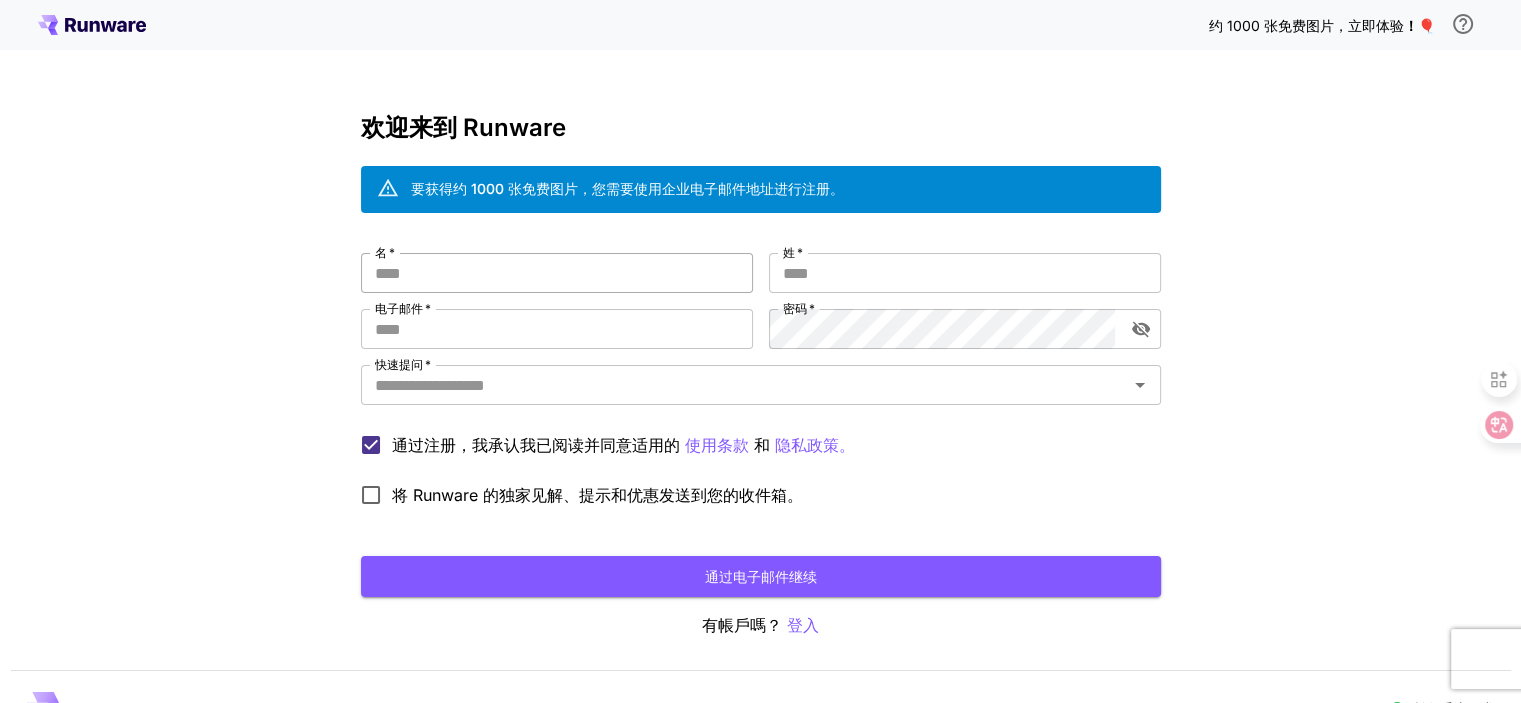 click on "名   *" at bounding box center (557, 273) 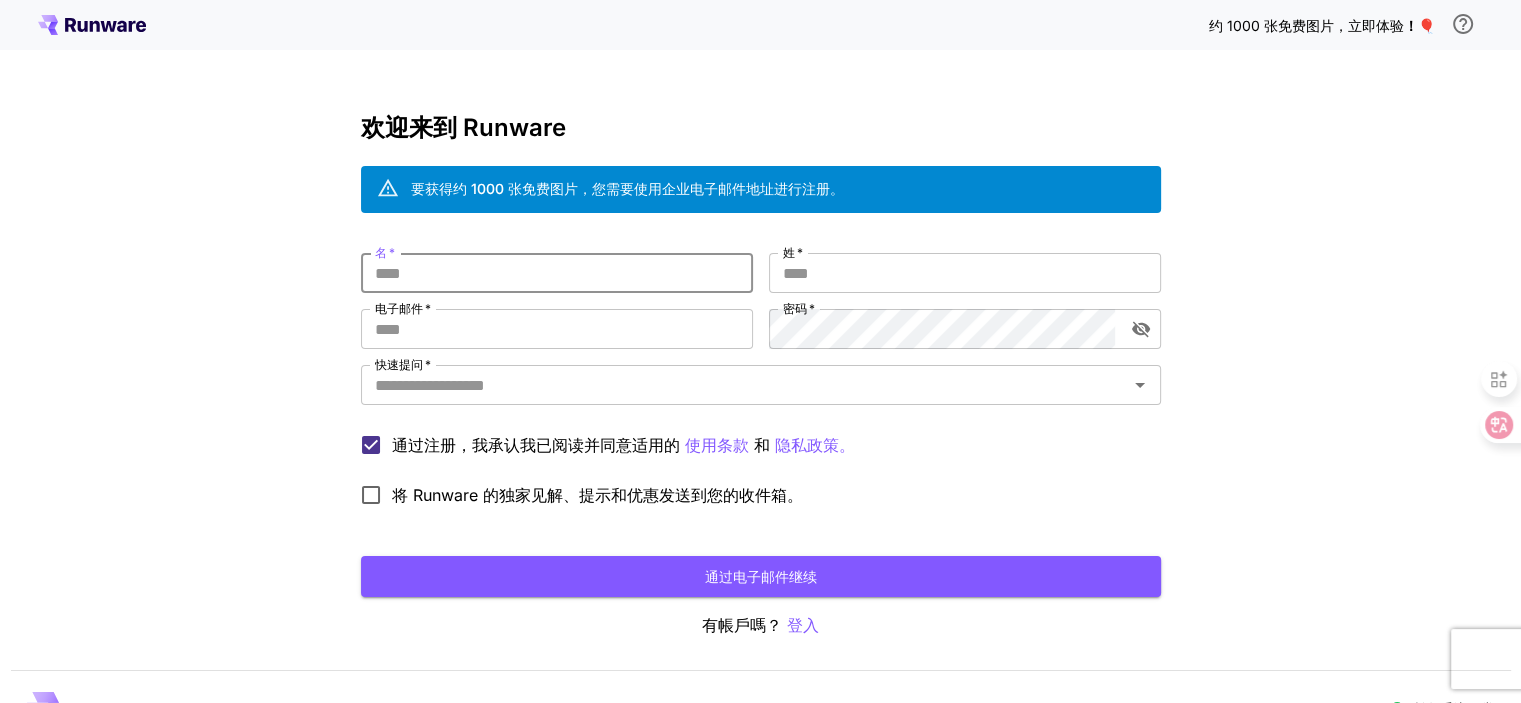 click on "名   *" at bounding box center (557, 273) 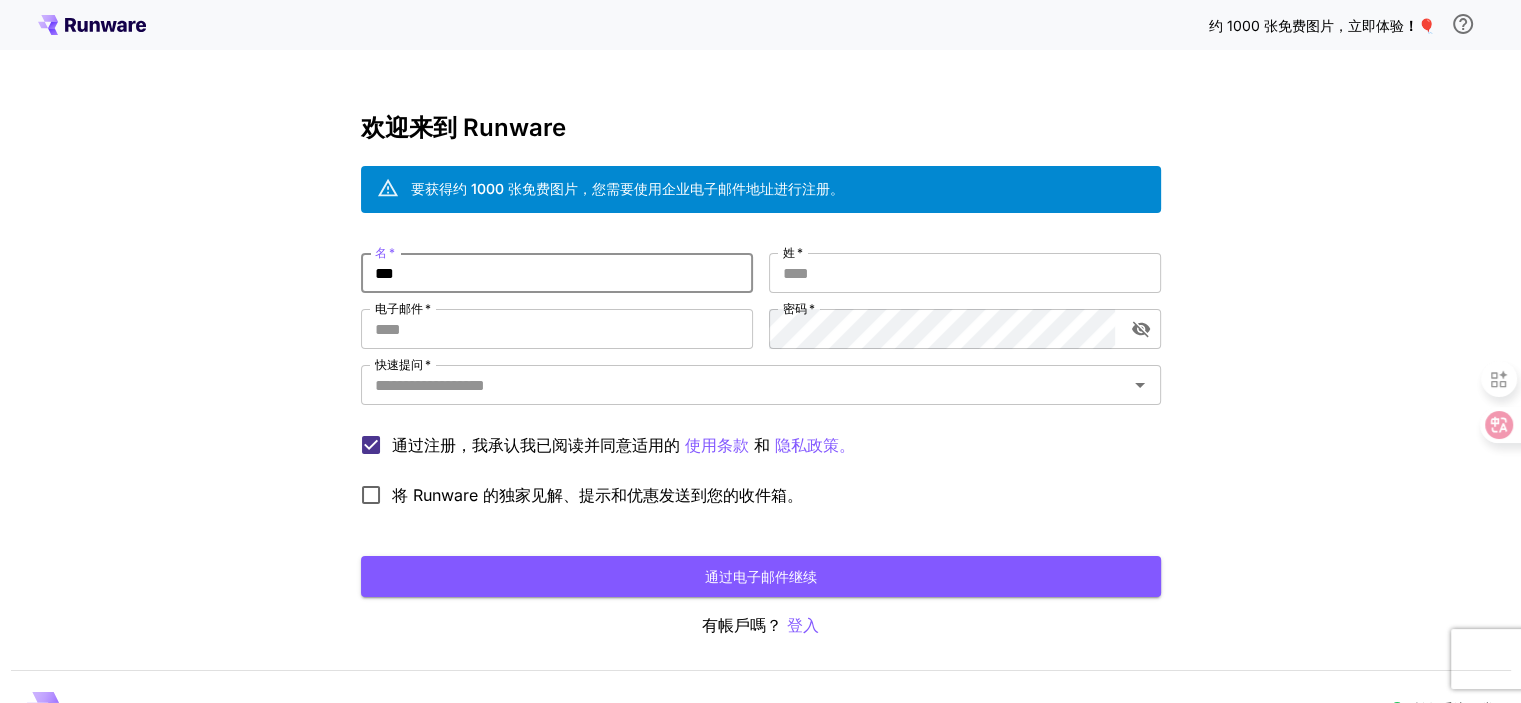 type on "***" 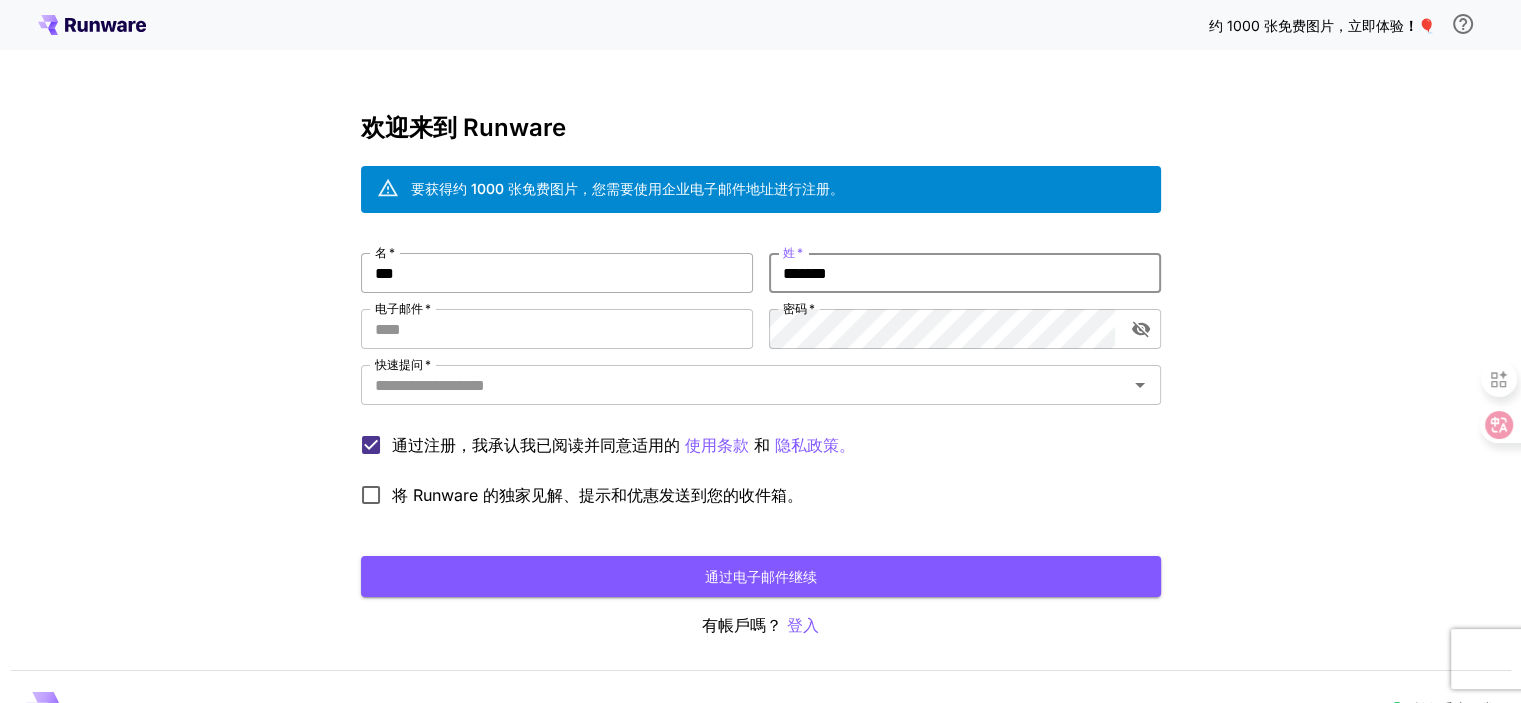 type on "*******" 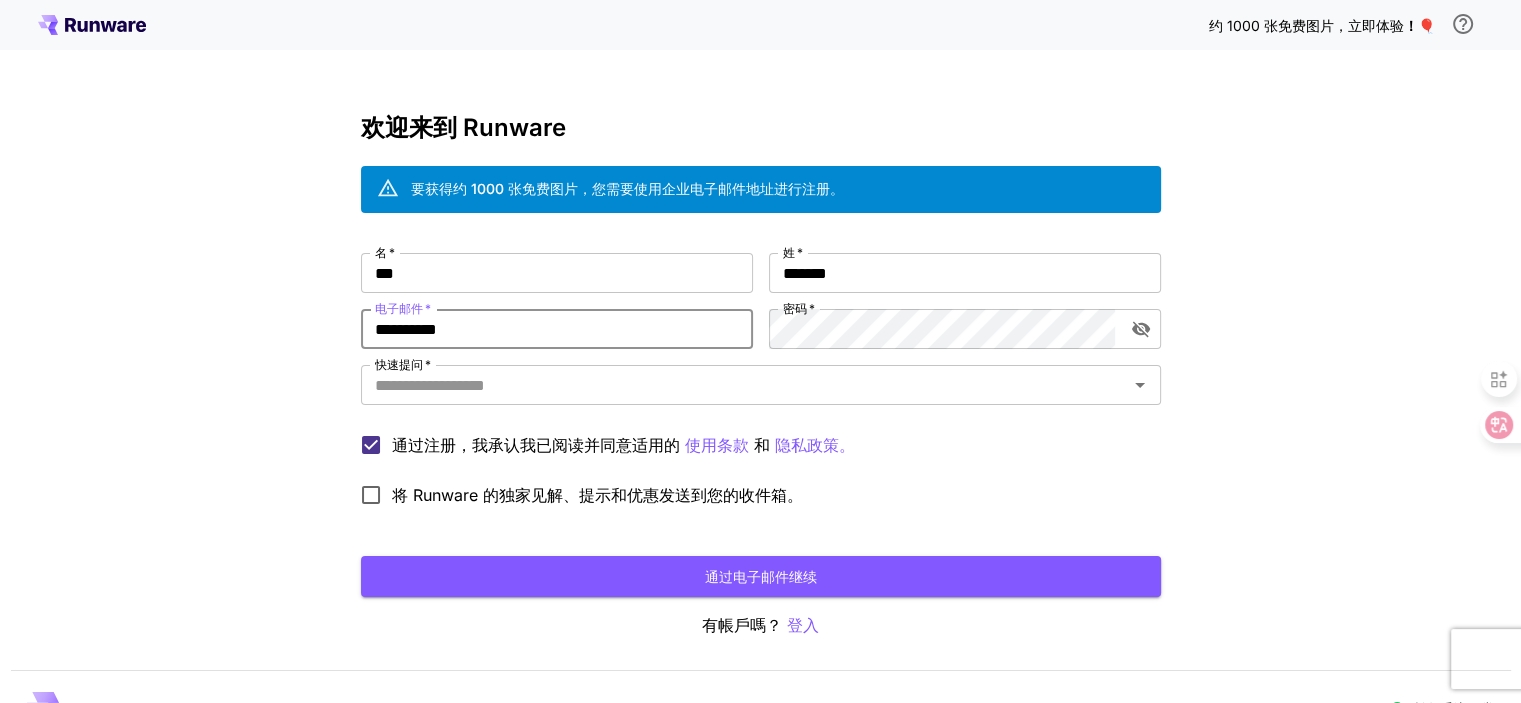 type on "**********" 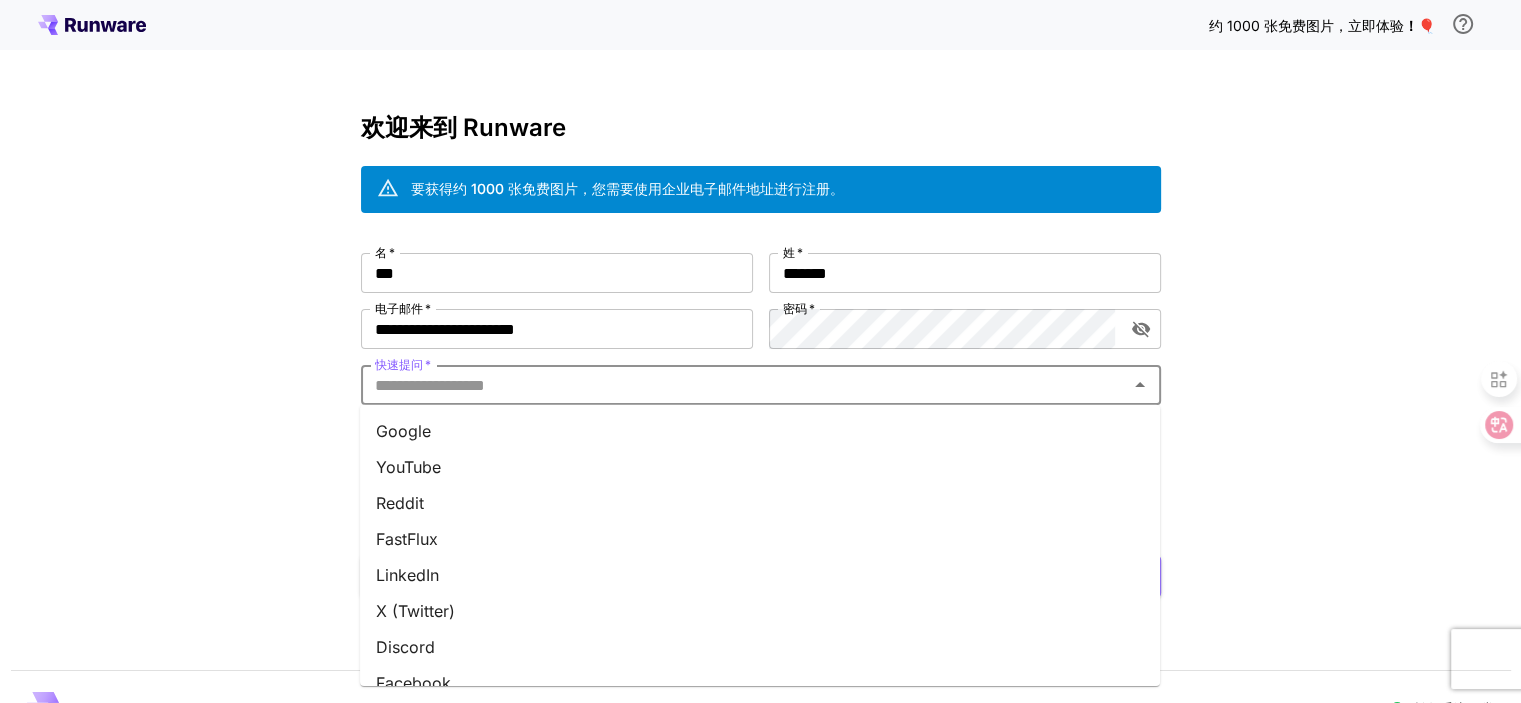 click on "快速提问   *" at bounding box center [744, 385] 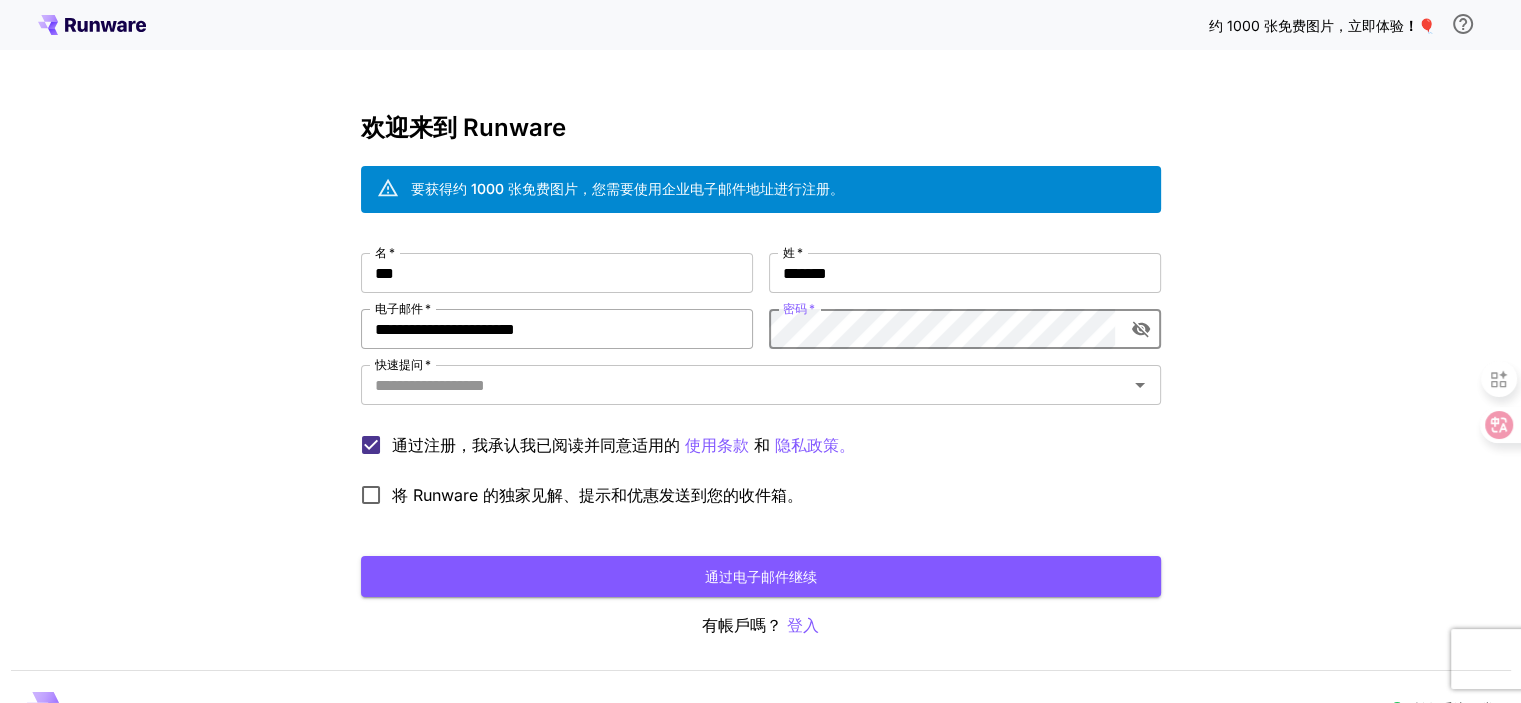 click on "**********" at bounding box center [761, 384] 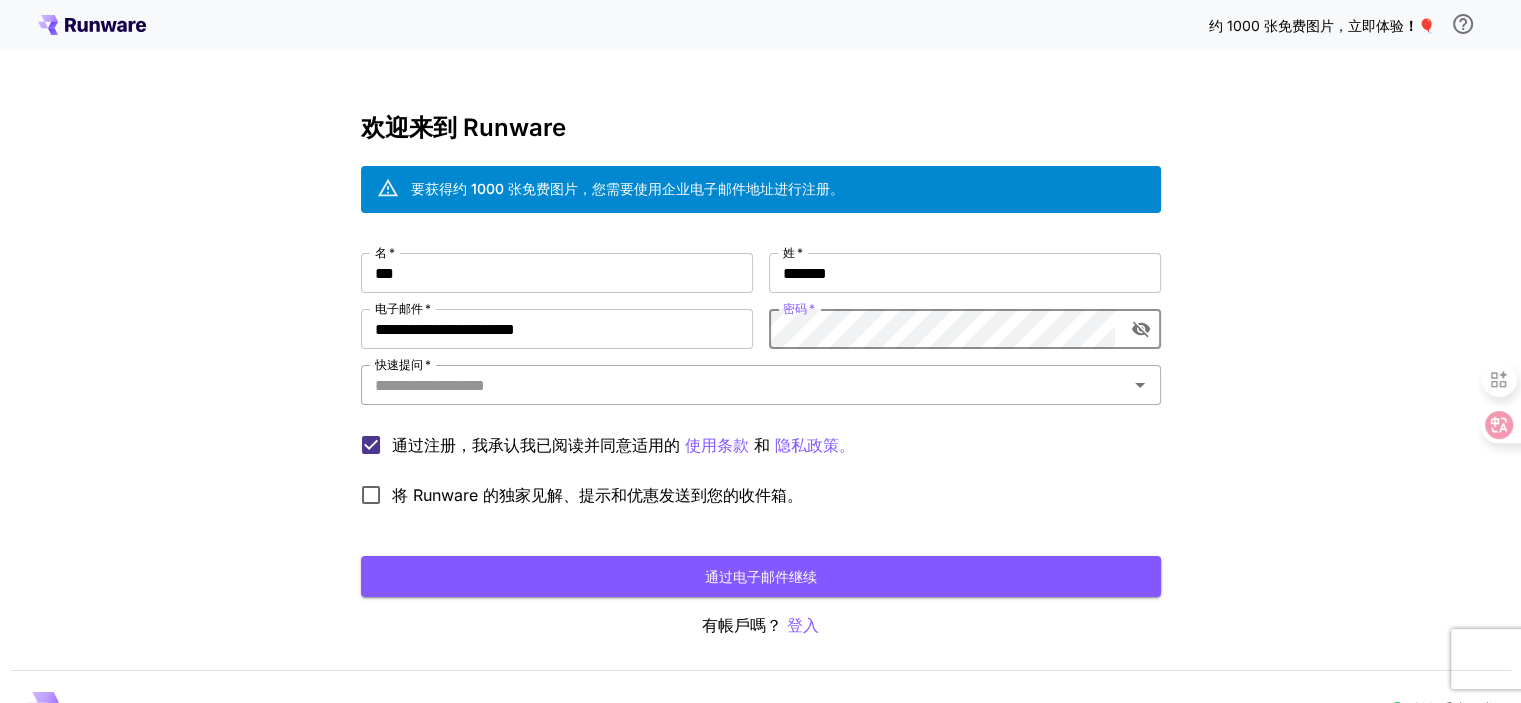 click on "快速提问   *" at bounding box center [761, 385] 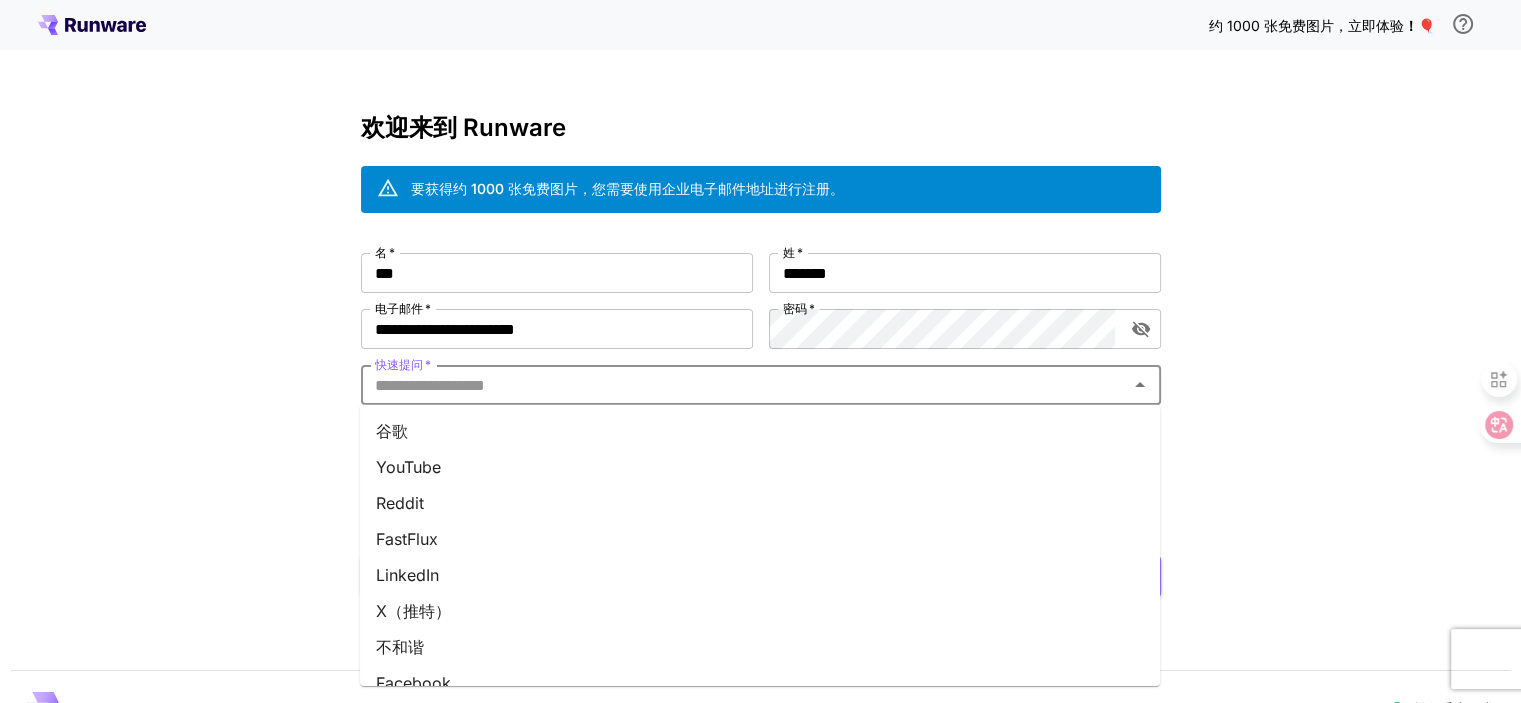 click on "YouTube" at bounding box center [760, 467] 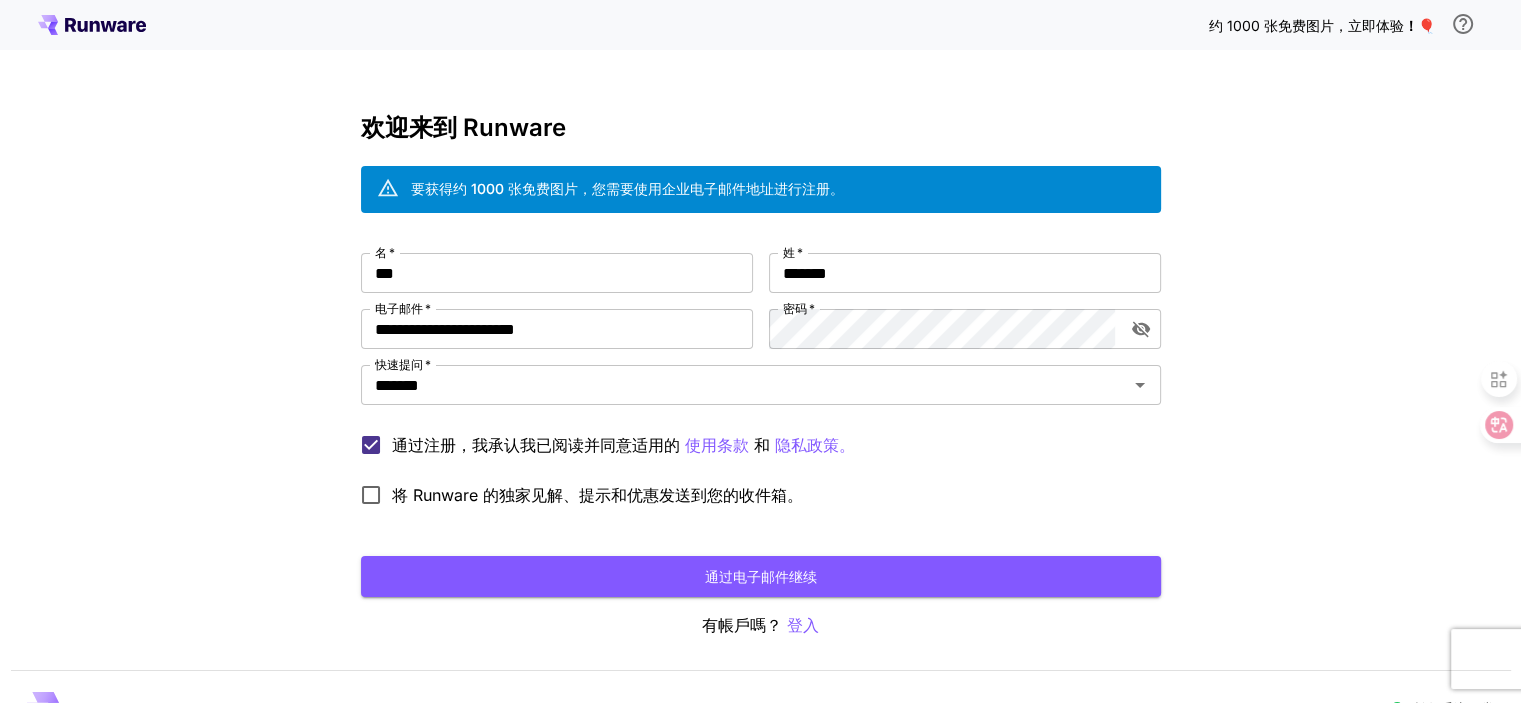 click on "将 Runware 的独家见解、提示和优惠发送到您的收件箱。" at bounding box center (597, 495) 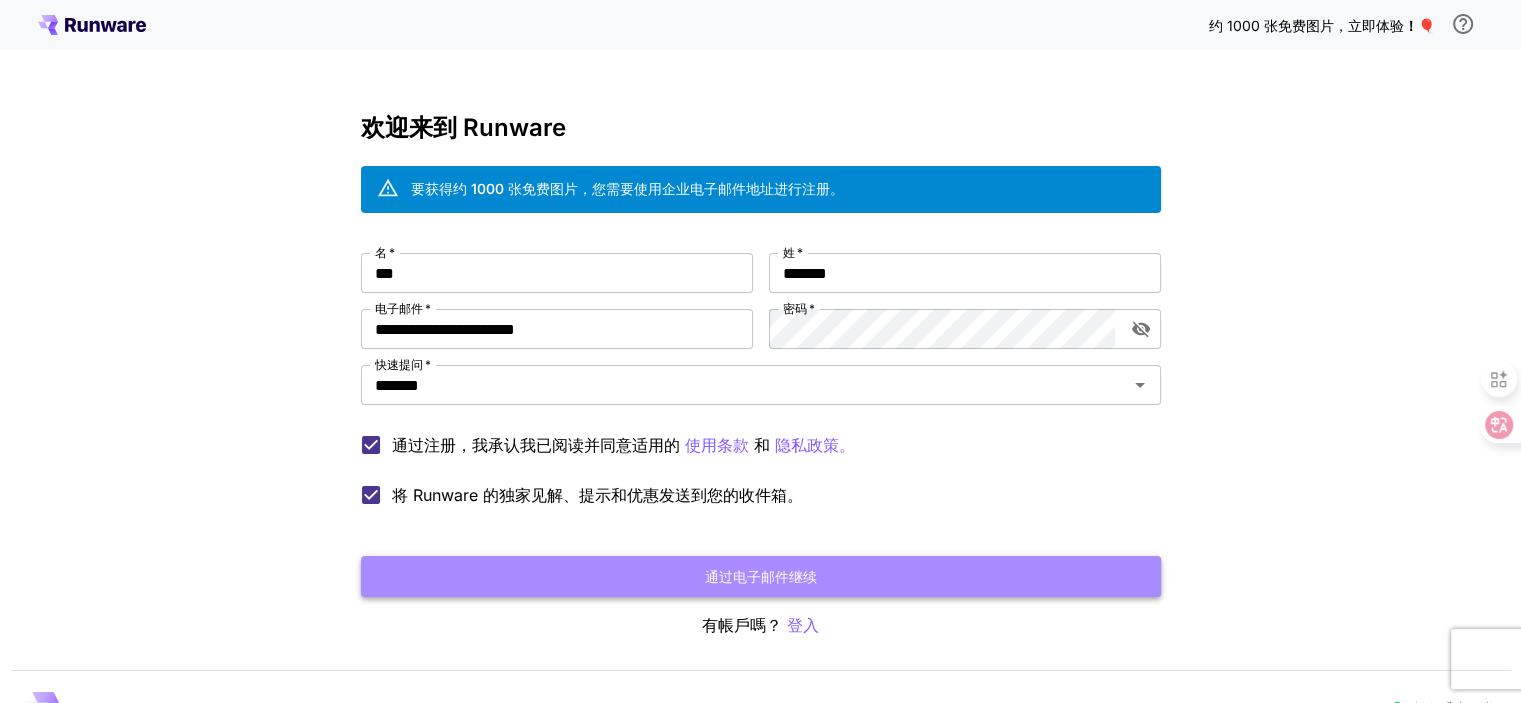 click on "通过电子邮件继续" at bounding box center (761, 576) 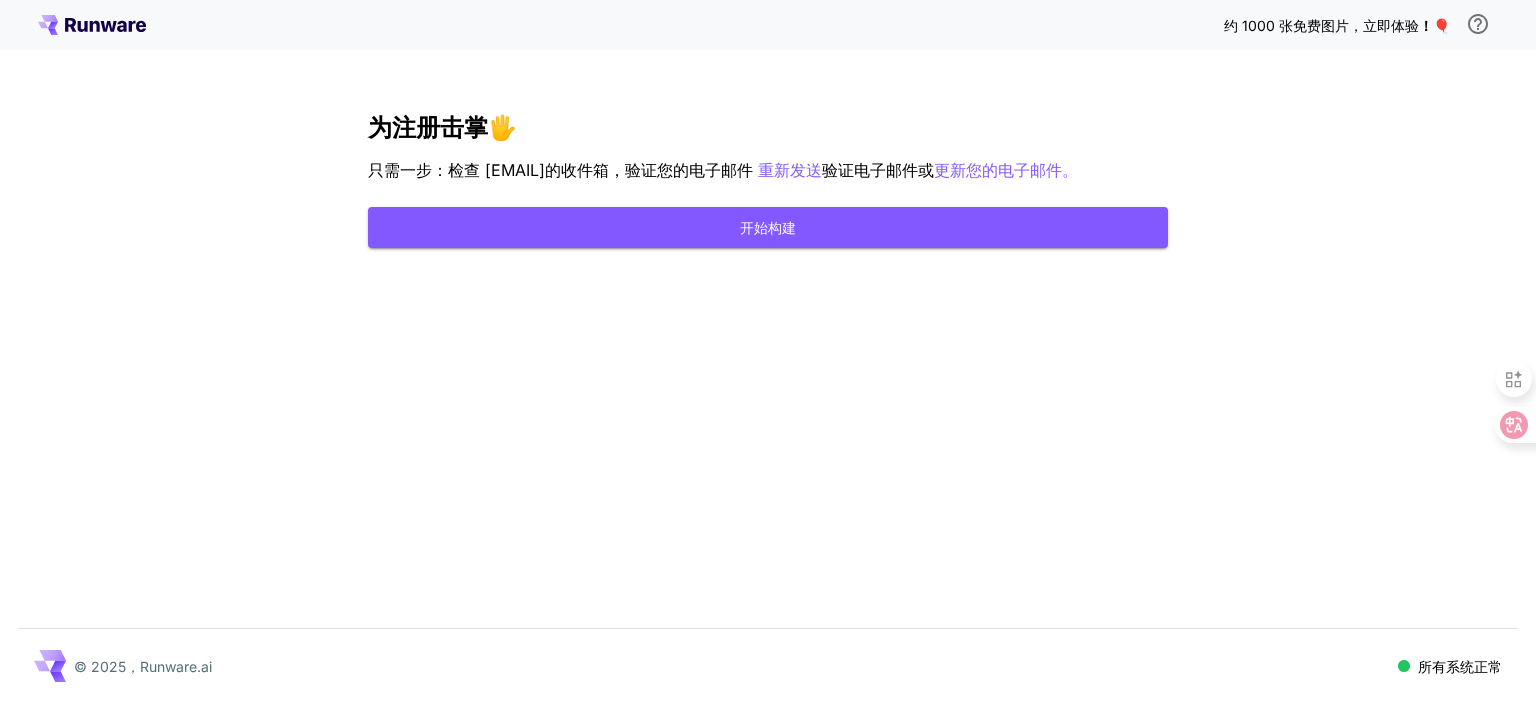 click on "约 1000 张免费图片，立即体验 ！🎈 为注册击掌🖐️ 只需一步：检查   lanjingwei3015@2925.com的收件箱，验证您的电子邮件   重新发送 验证电子邮件或 更新您的电子邮件。 开始构建 © 2025，Runware.ai 所有系统正常" at bounding box center (768, 351) 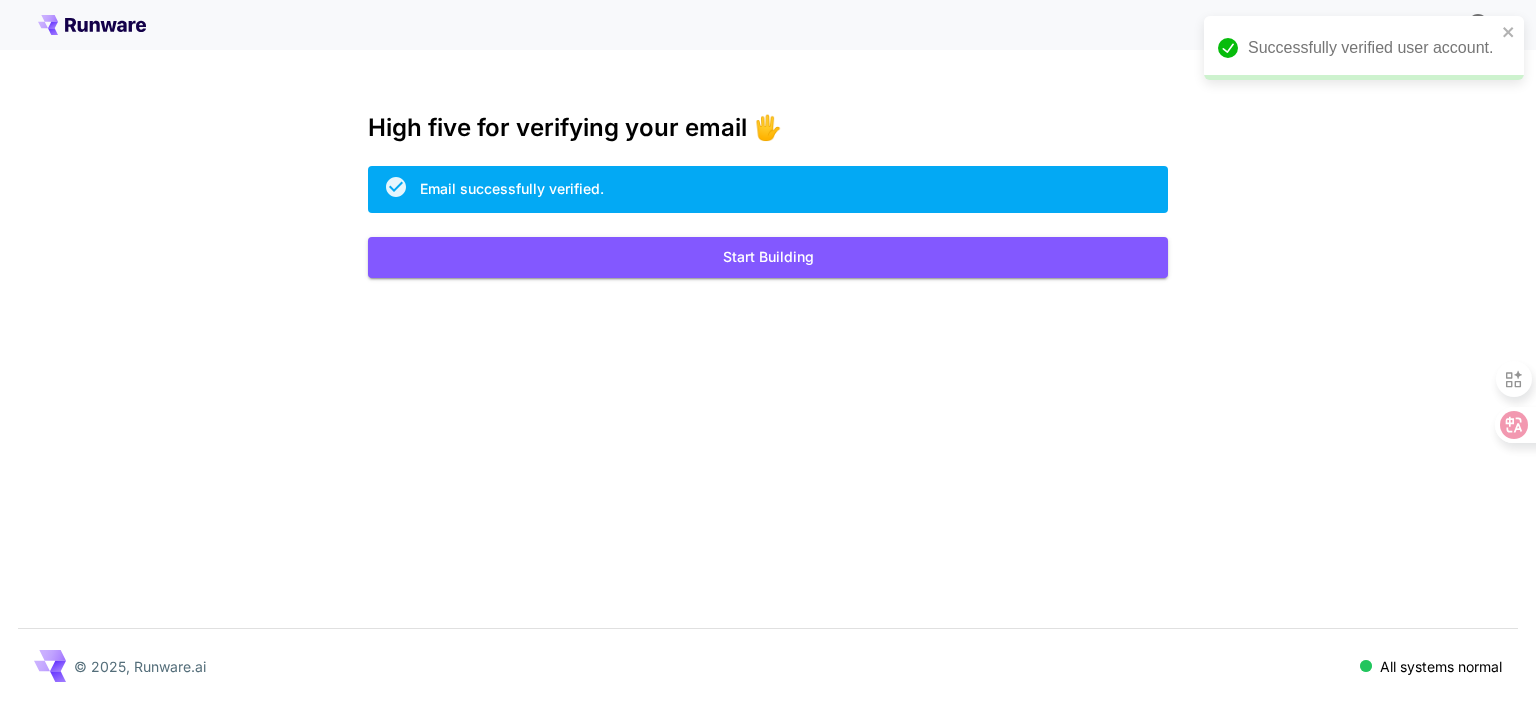 scroll, scrollTop: 0, scrollLeft: 0, axis: both 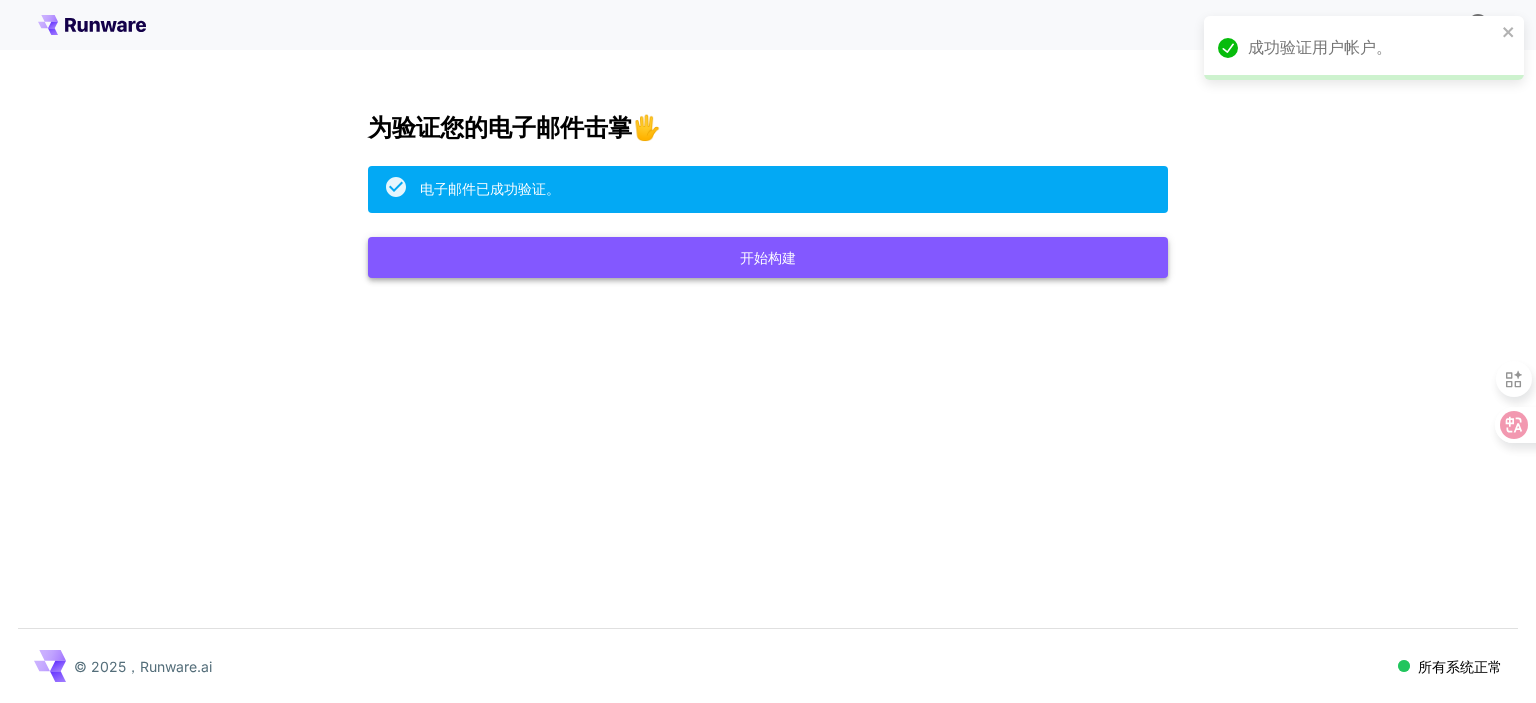 click on "开始构建" at bounding box center (768, 257) 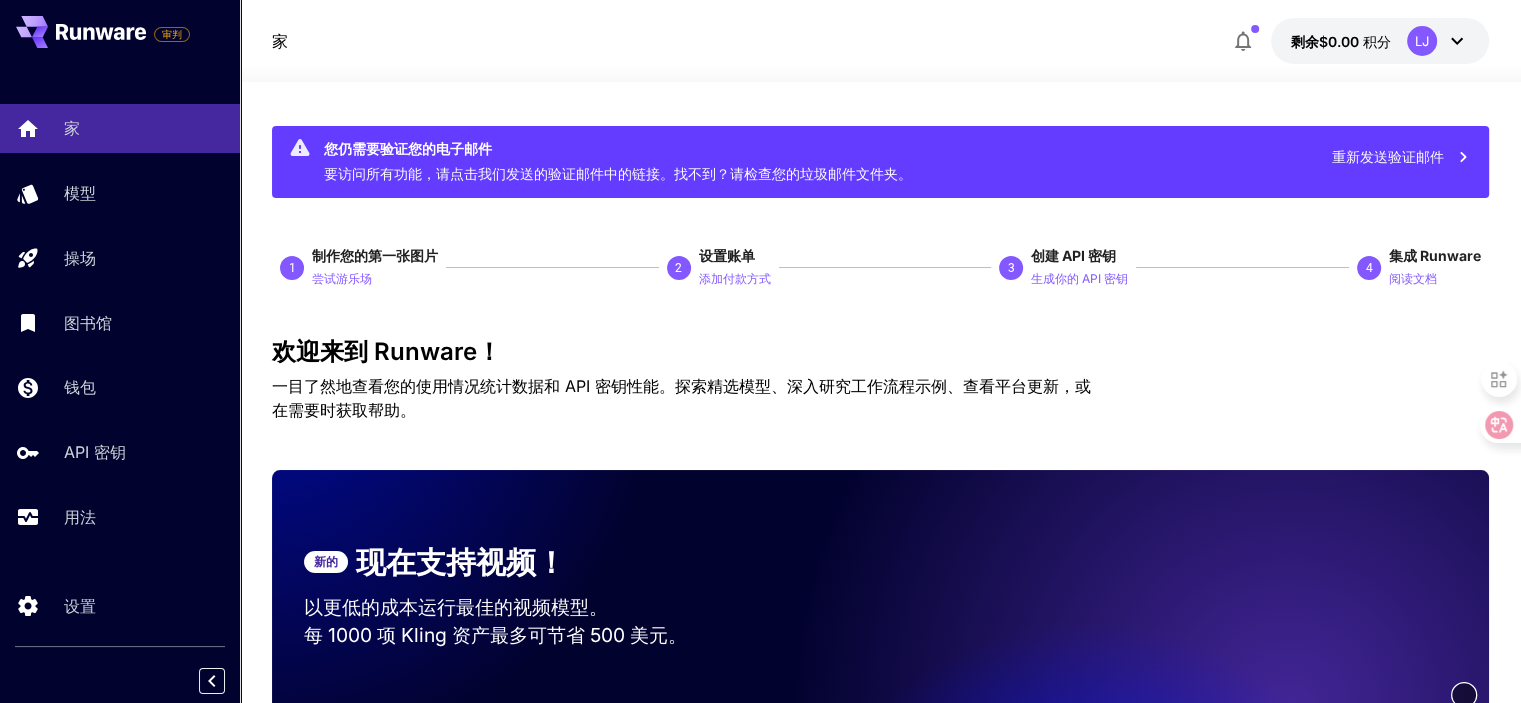 click on "重新发送验证邮件" at bounding box center [1388, 156] 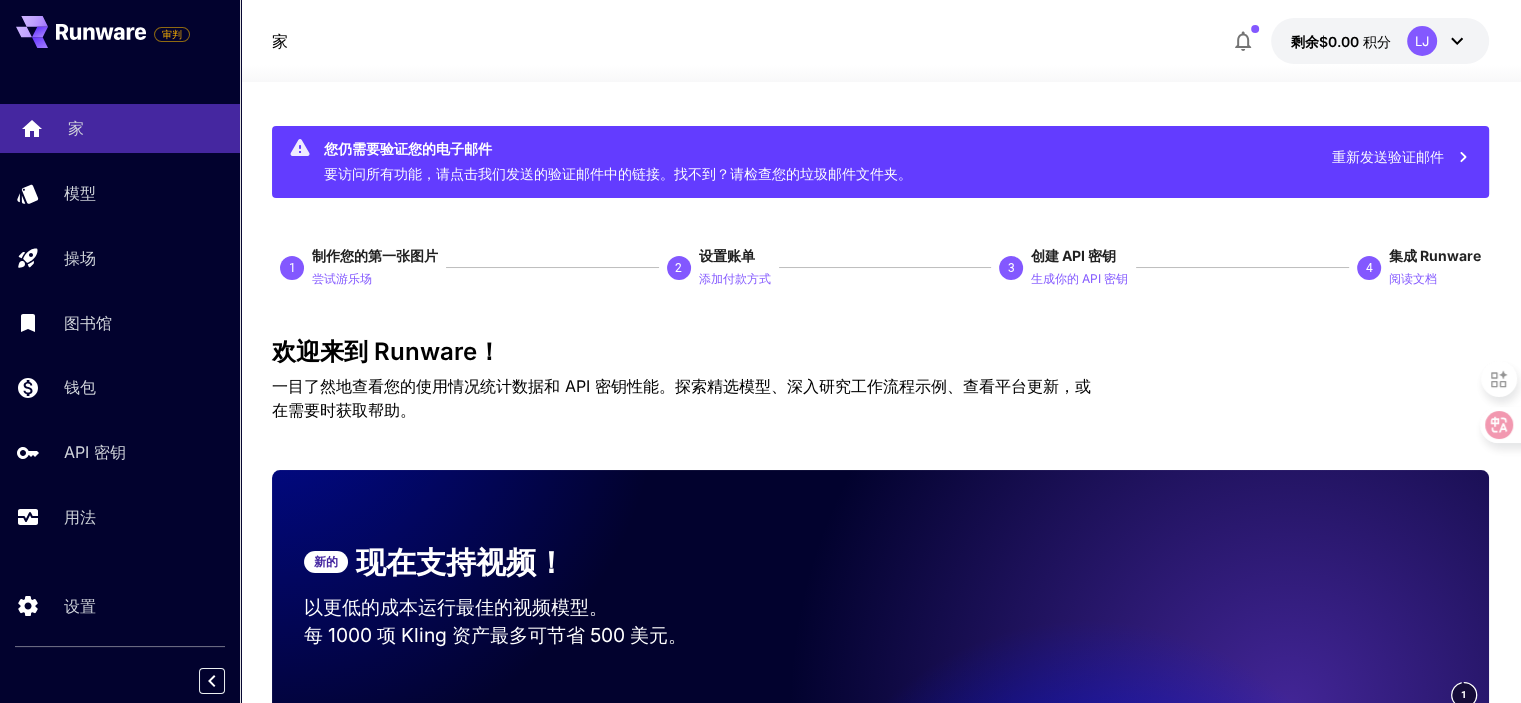 click on "家" at bounding box center (120, 128) 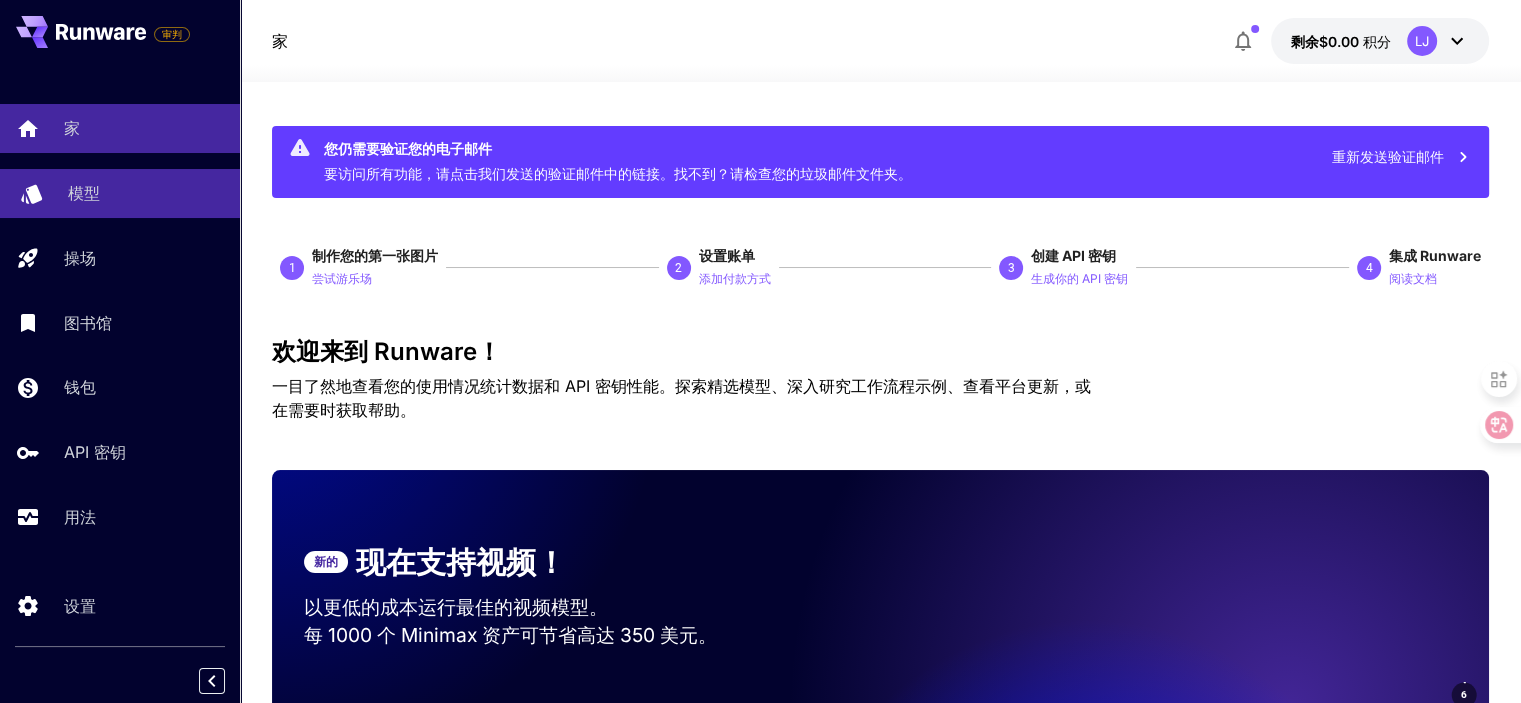 click on "模型" at bounding box center [84, 193] 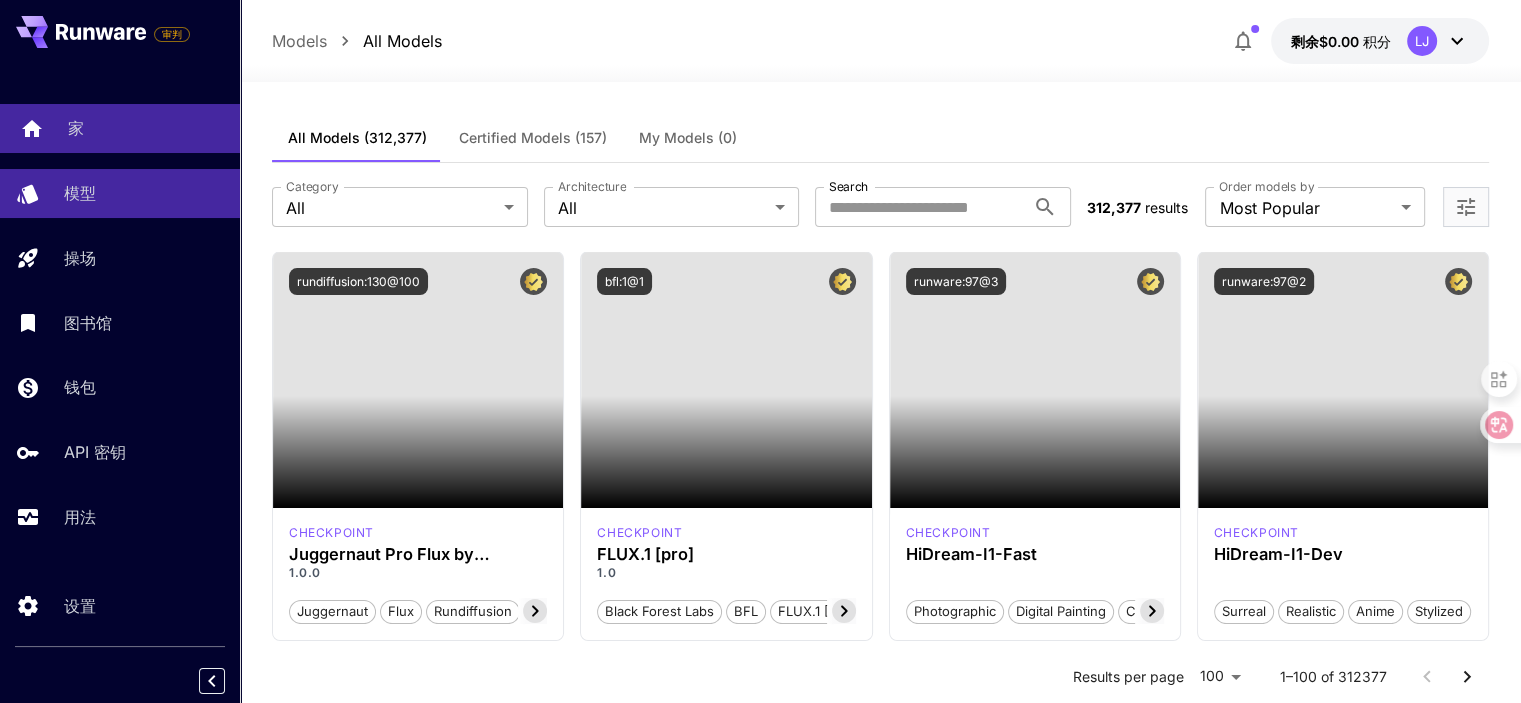 click on "家" at bounding box center [76, 128] 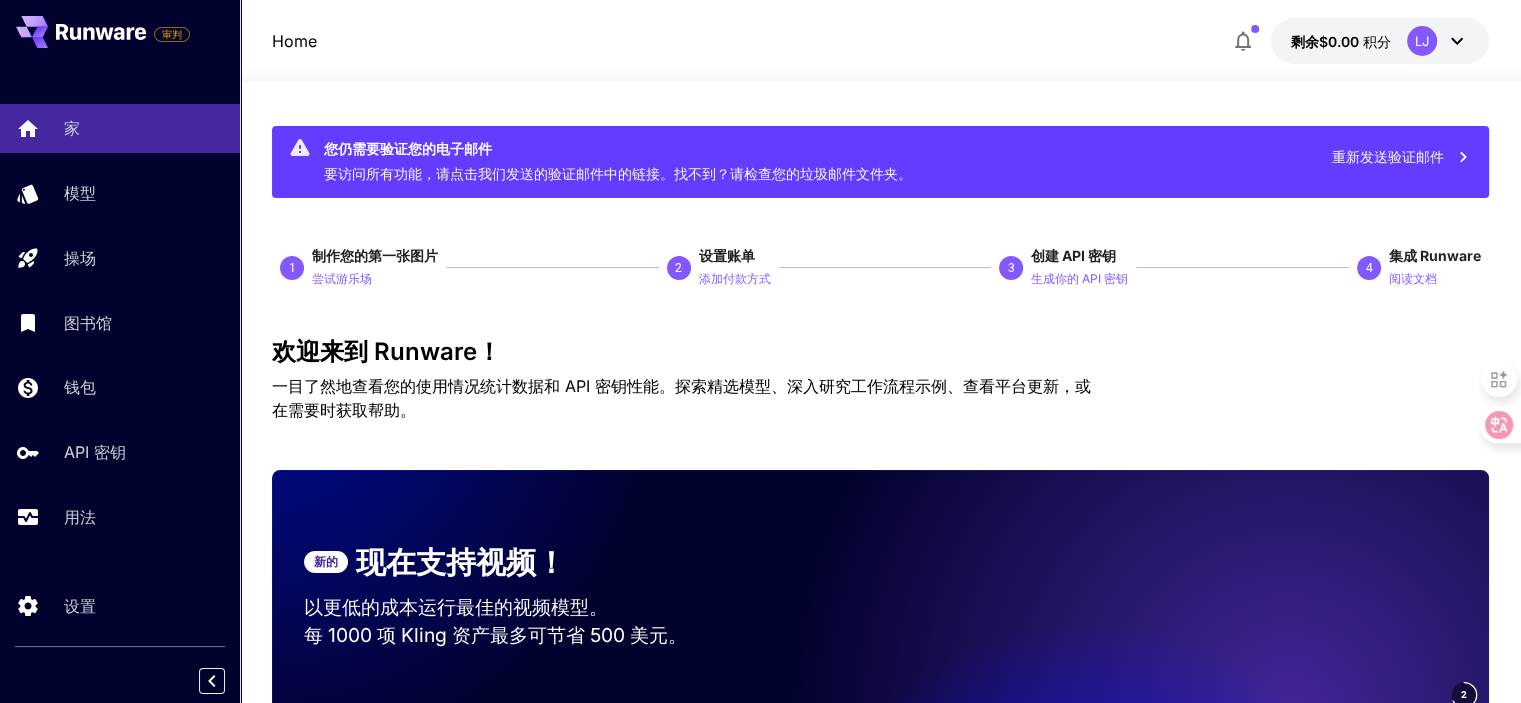 click on "重新发送验证邮件" at bounding box center [1388, 156] 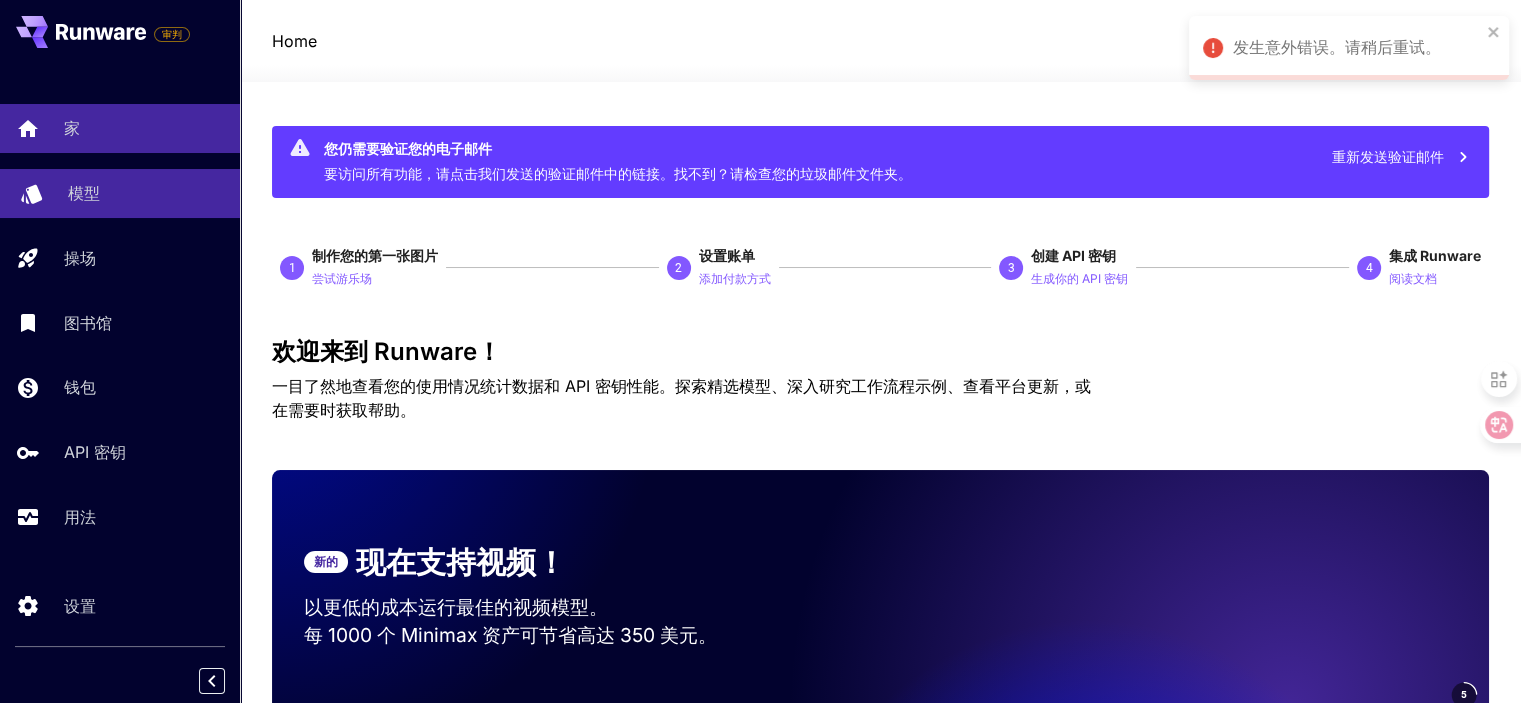 click on "模型" at bounding box center [120, 193] 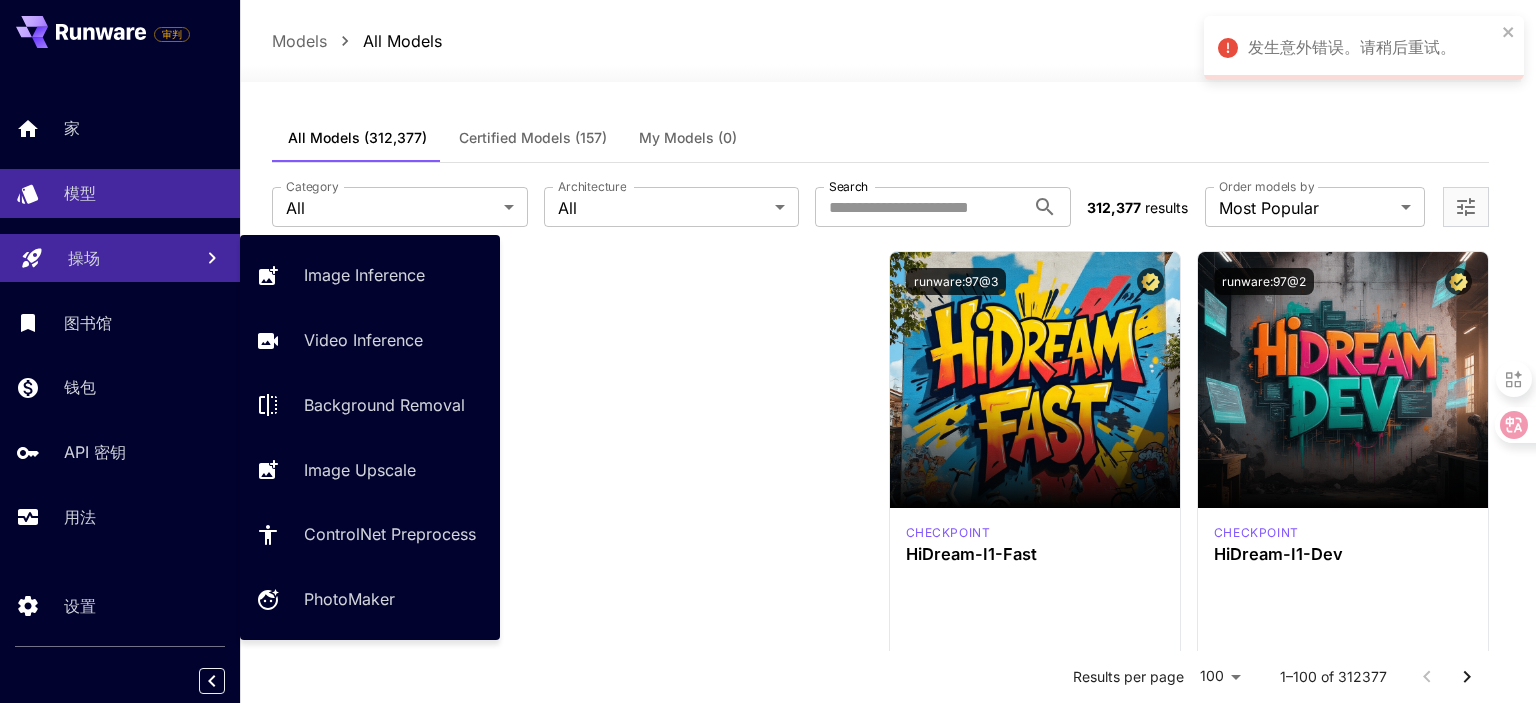 click on "操场" at bounding box center [84, 258] 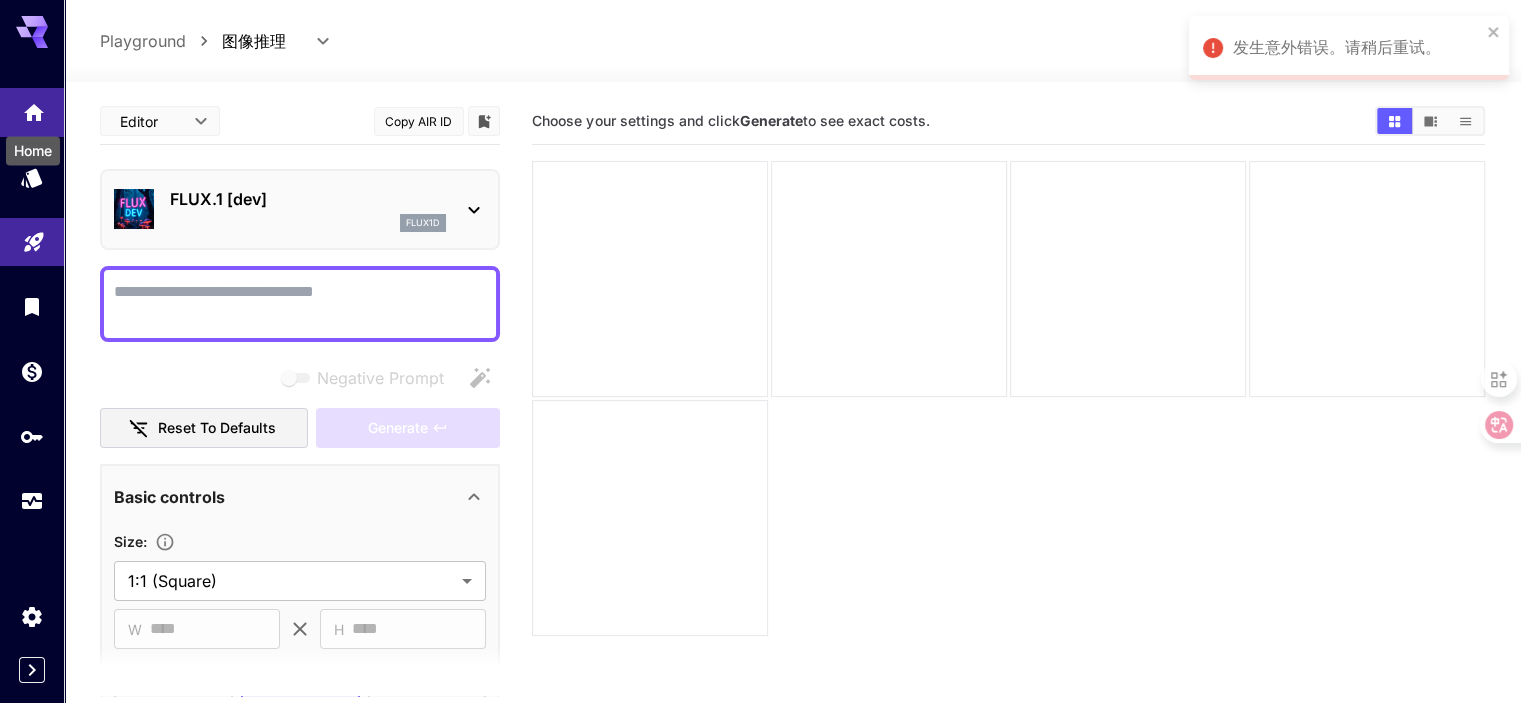 click 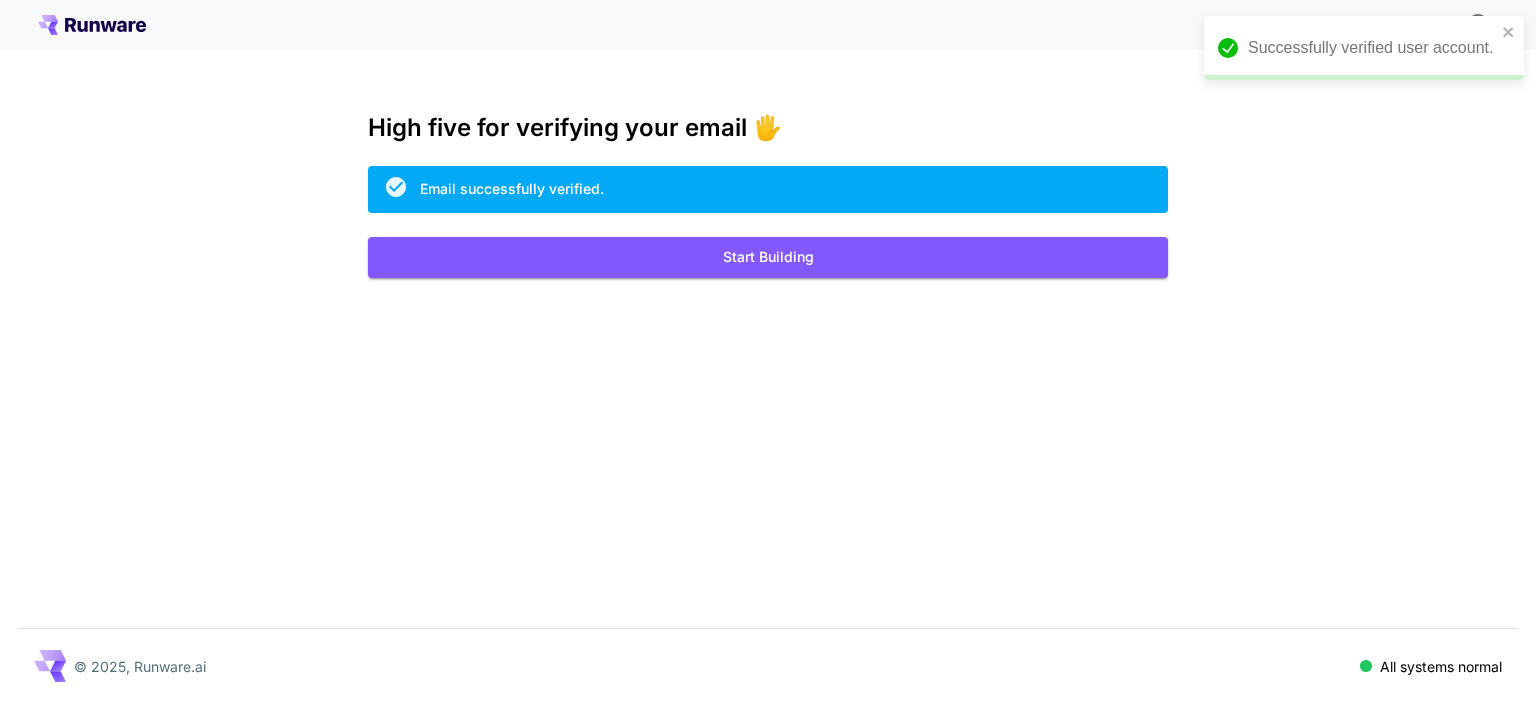 scroll, scrollTop: 0, scrollLeft: 0, axis: both 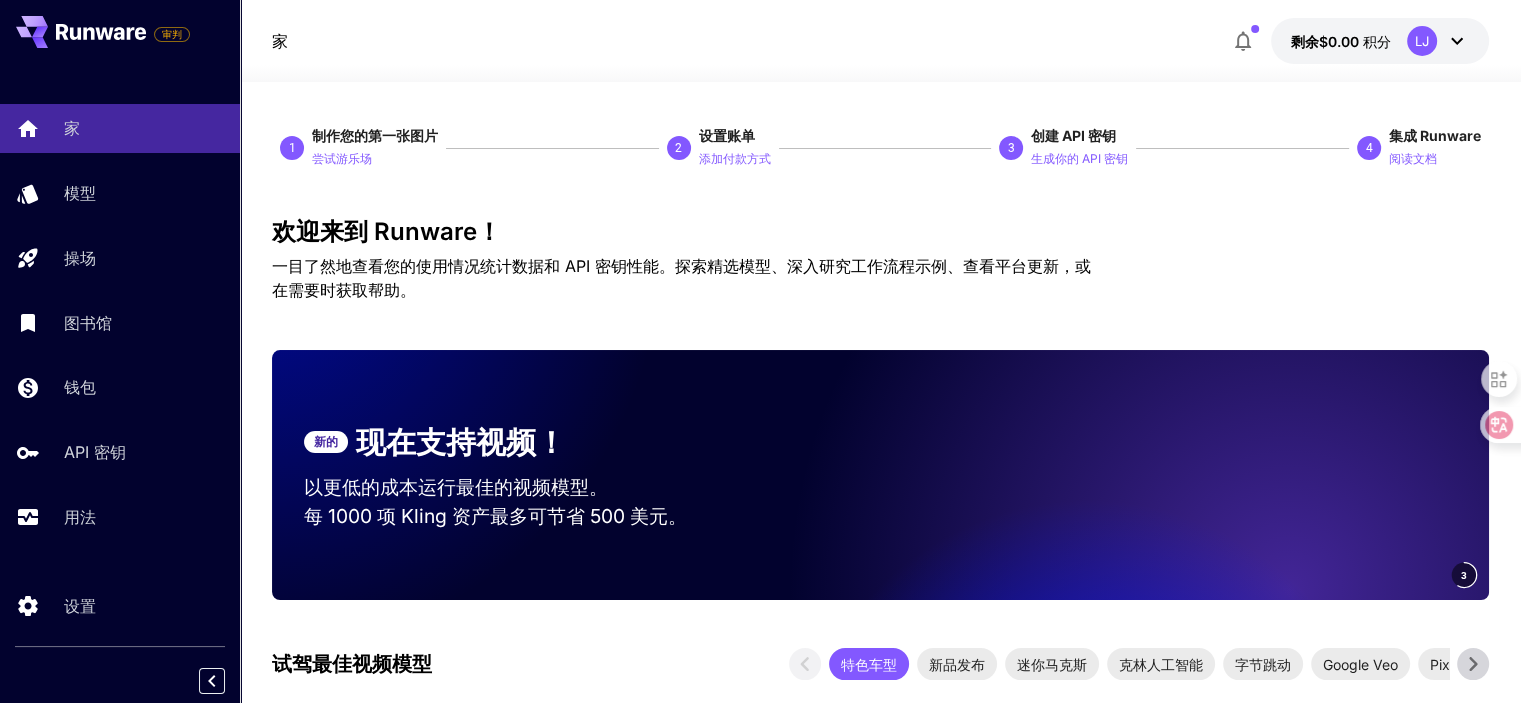 click on "一目了然地查看您的使用情况统计数据和 API 密钥性能。探索精选模型、深入研究工作流程示例、查看平台更新，或在需要时获取帮助。" at bounding box center (688, 278) 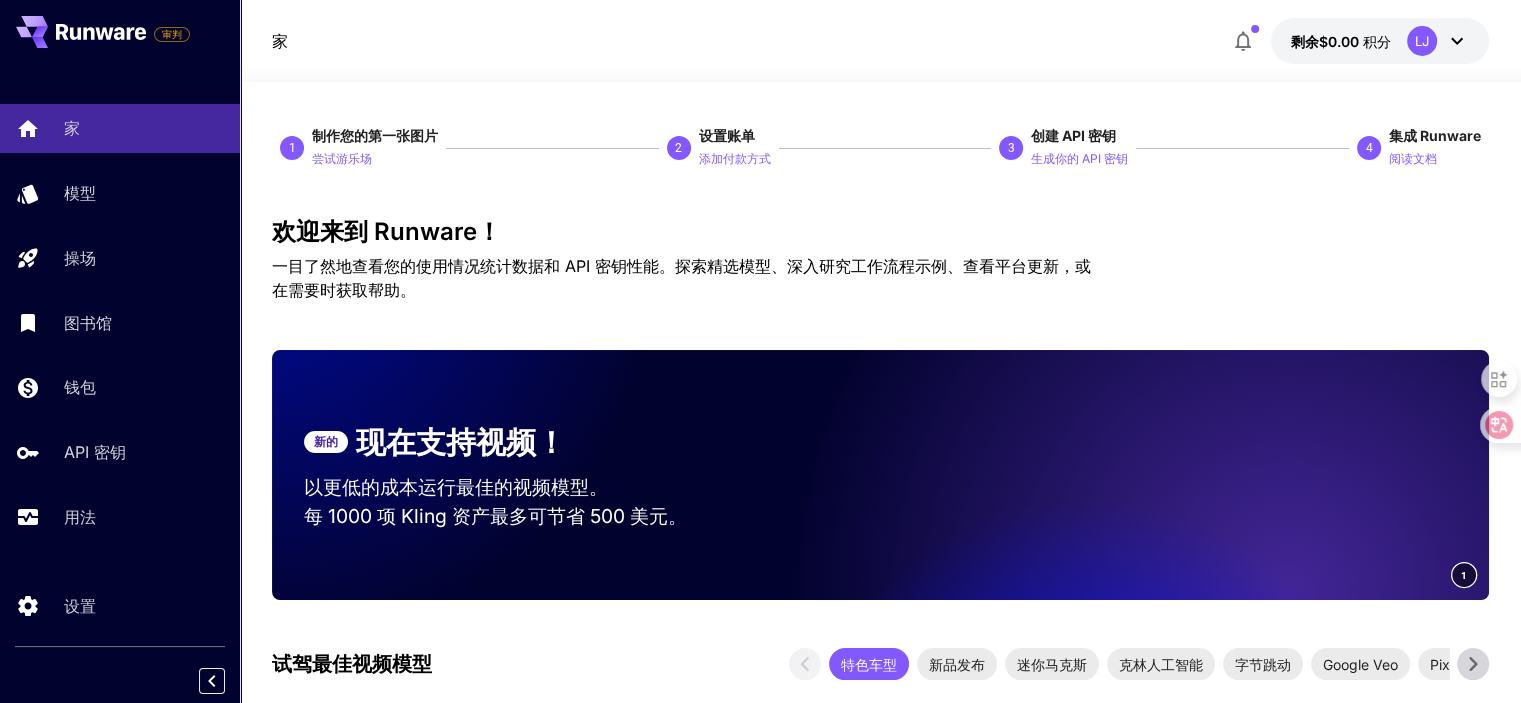 click 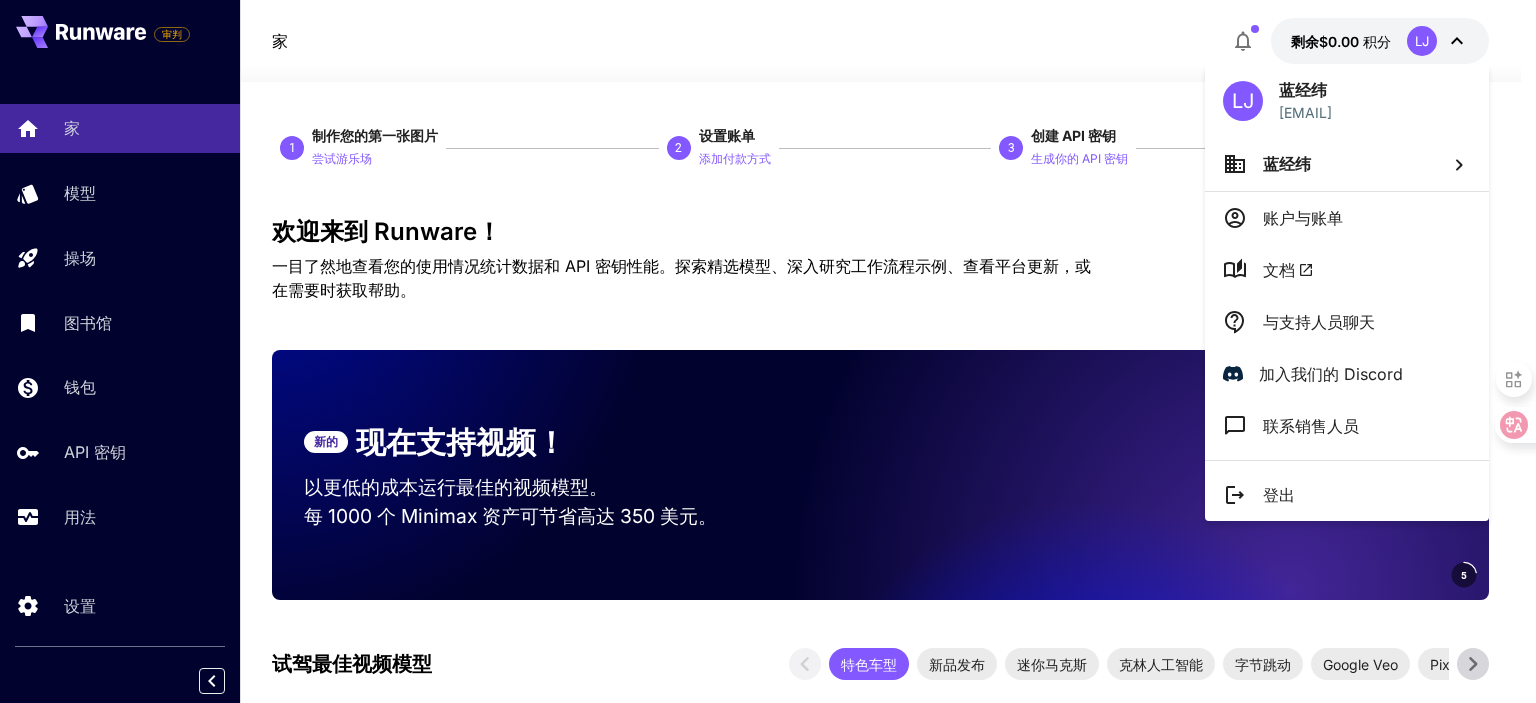click at bounding box center [768, 351] 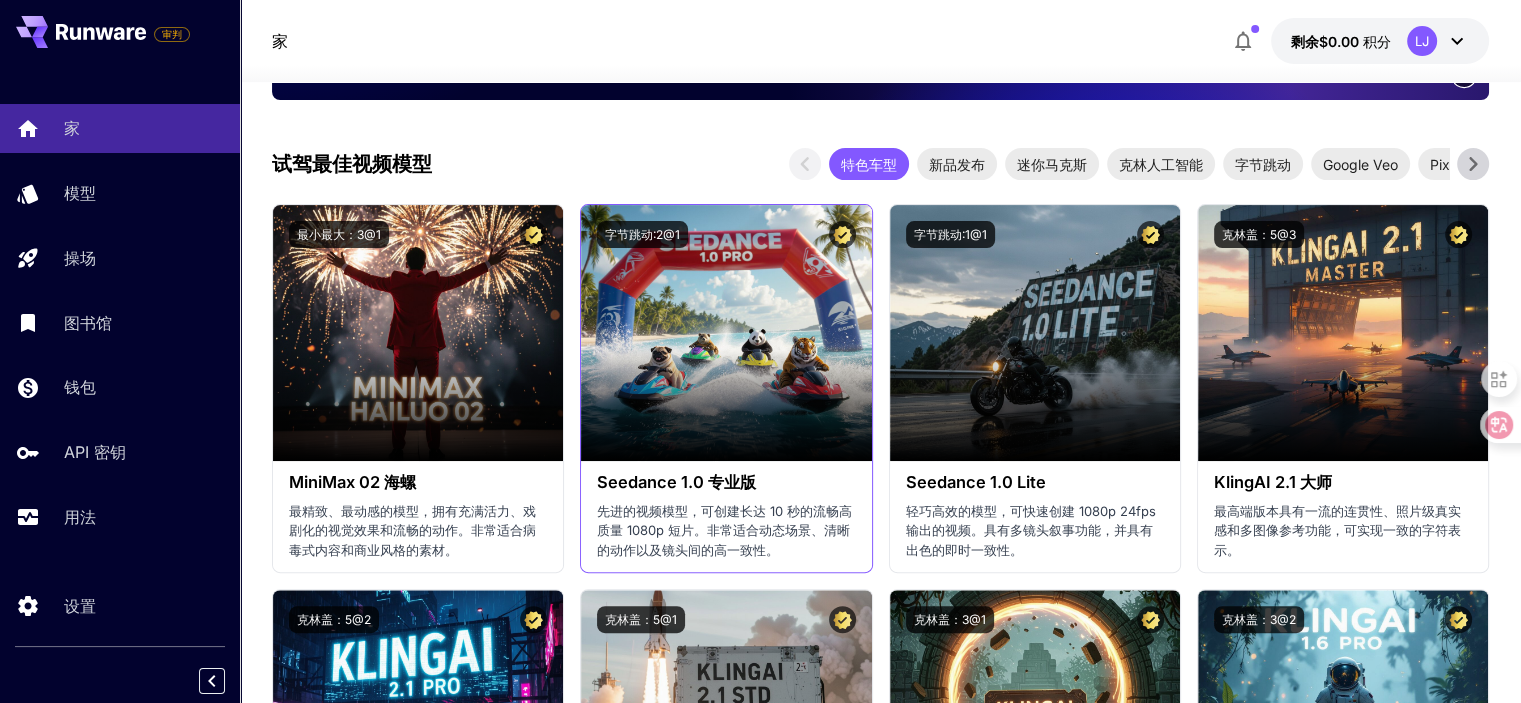 scroll, scrollTop: 800, scrollLeft: 0, axis: vertical 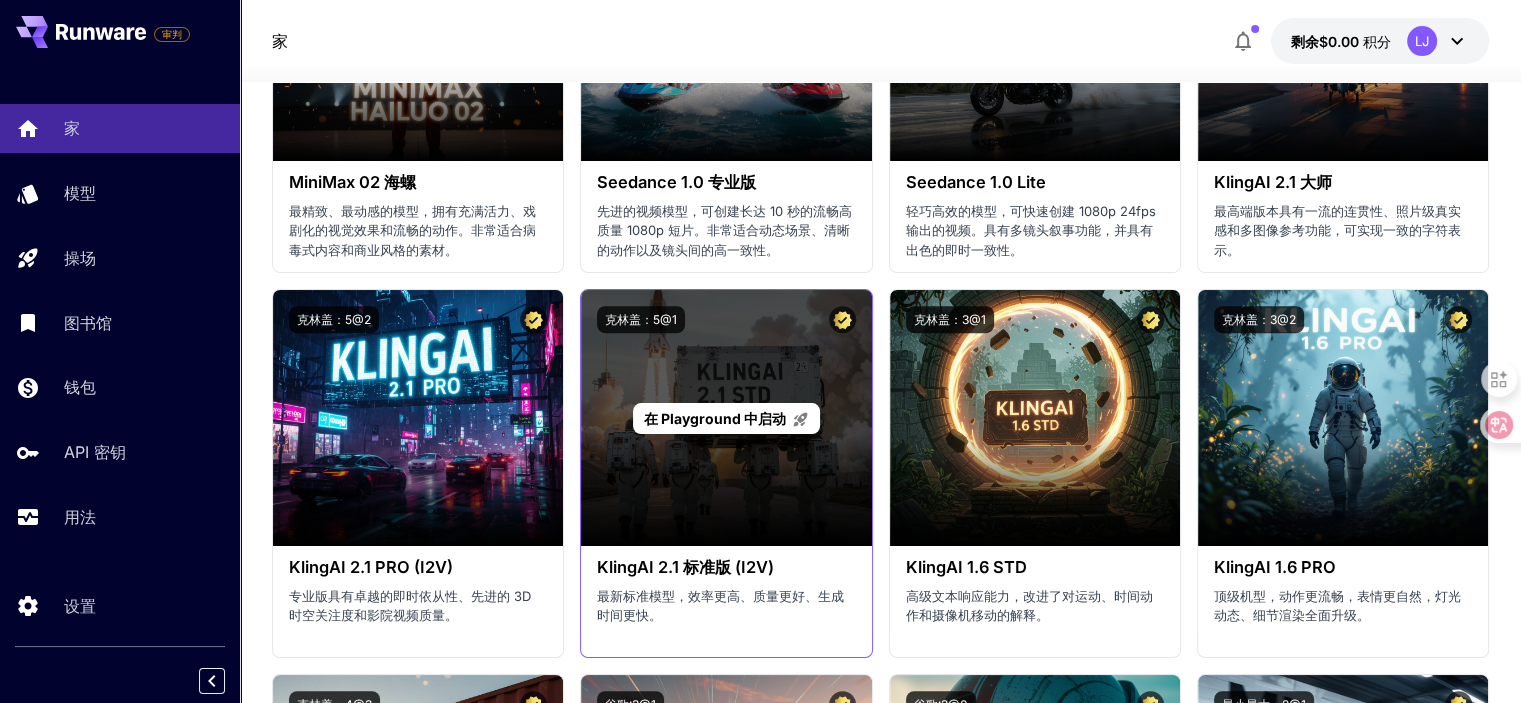 click on "在 Playground 中启动" at bounding box center [726, 418] 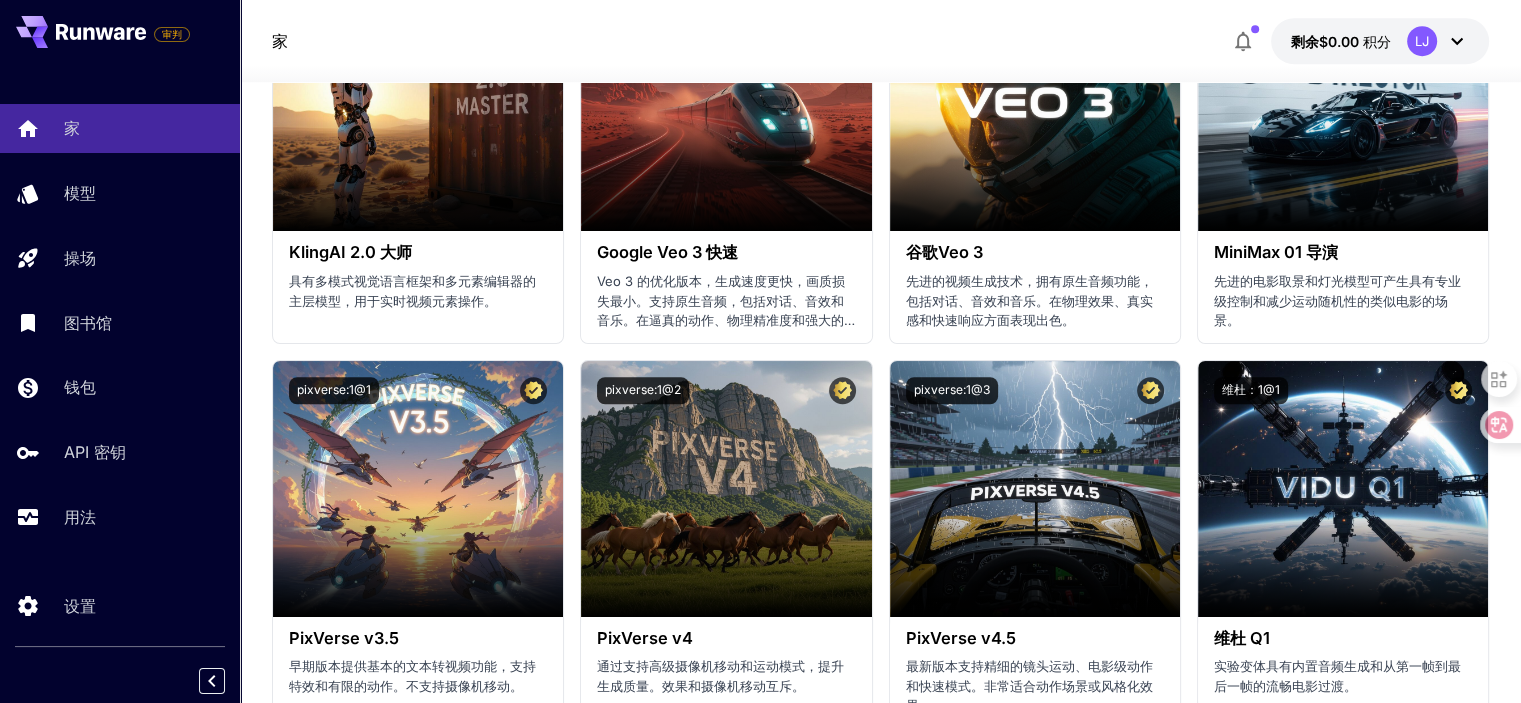 scroll, scrollTop: 1400, scrollLeft: 0, axis: vertical 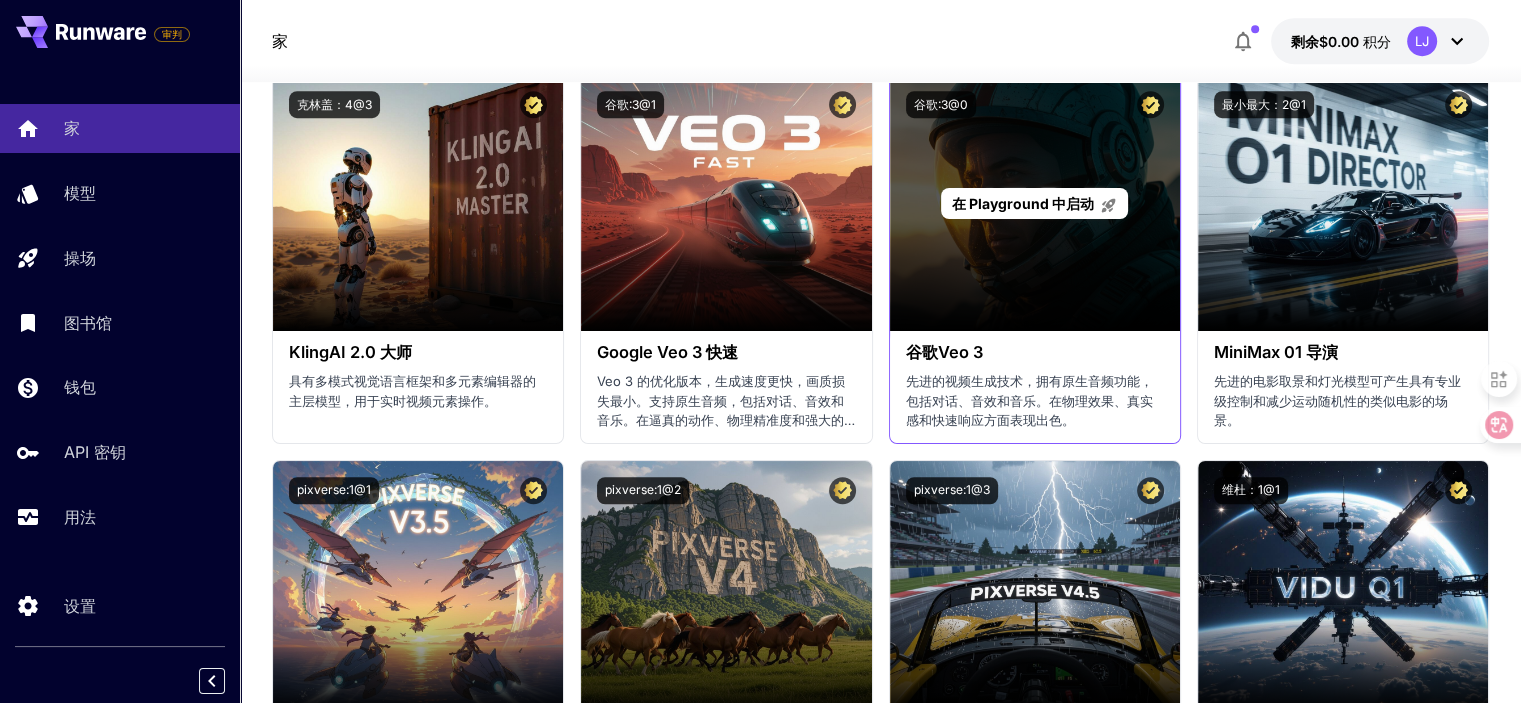 click on "在 Playground 中启动" at bounding box center [1035, 203] 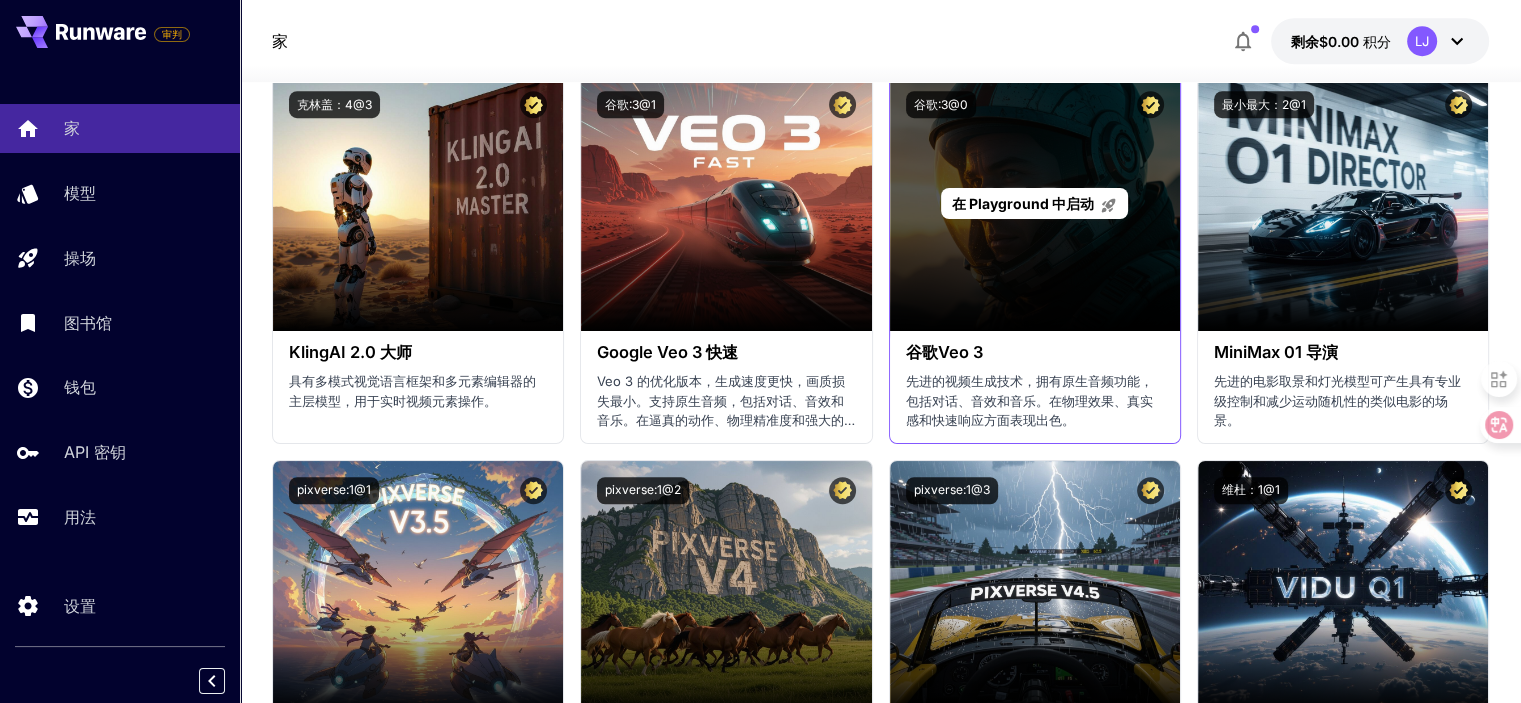 click on "在 Playground 中启动" at bounding box center (1023, 203) 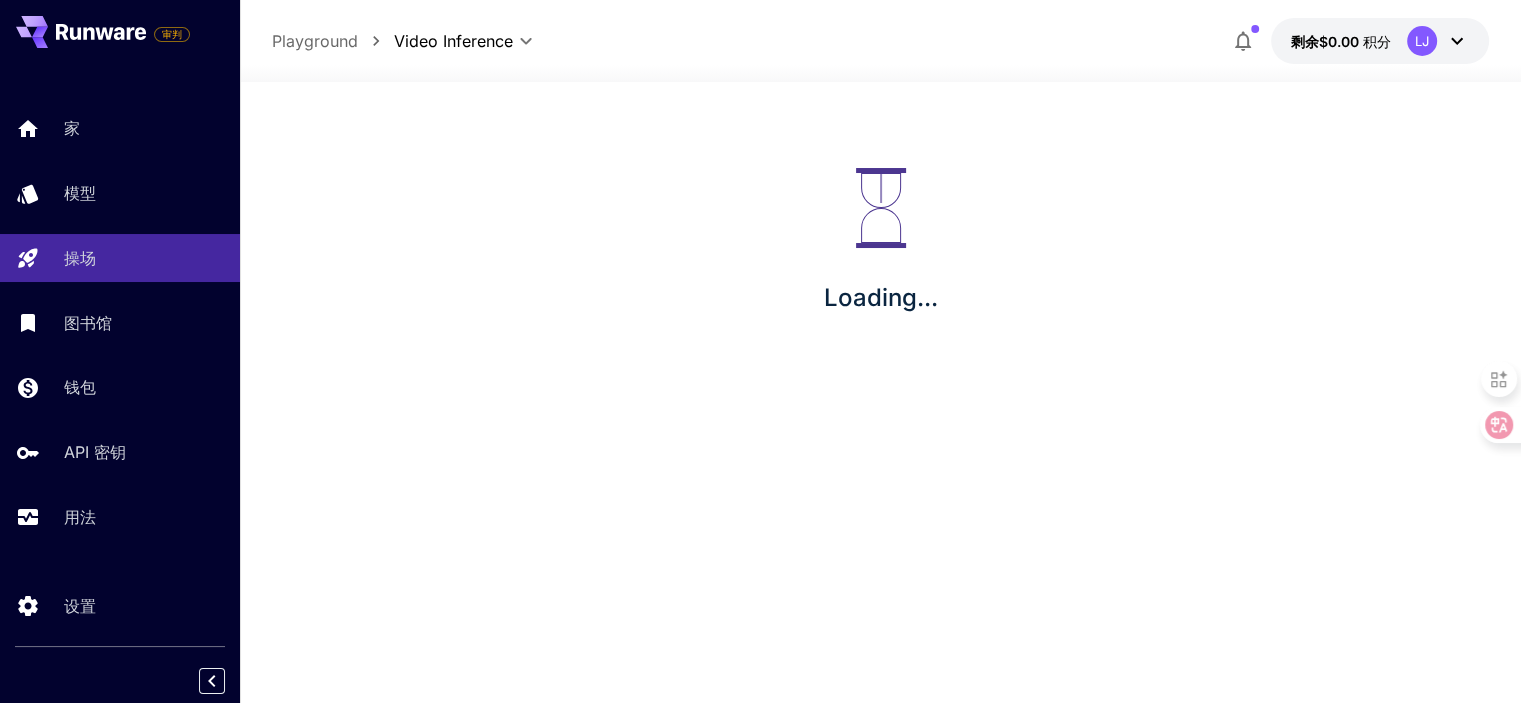 scroll, scrollTop: 0, scrollLeft: 0, axis: both 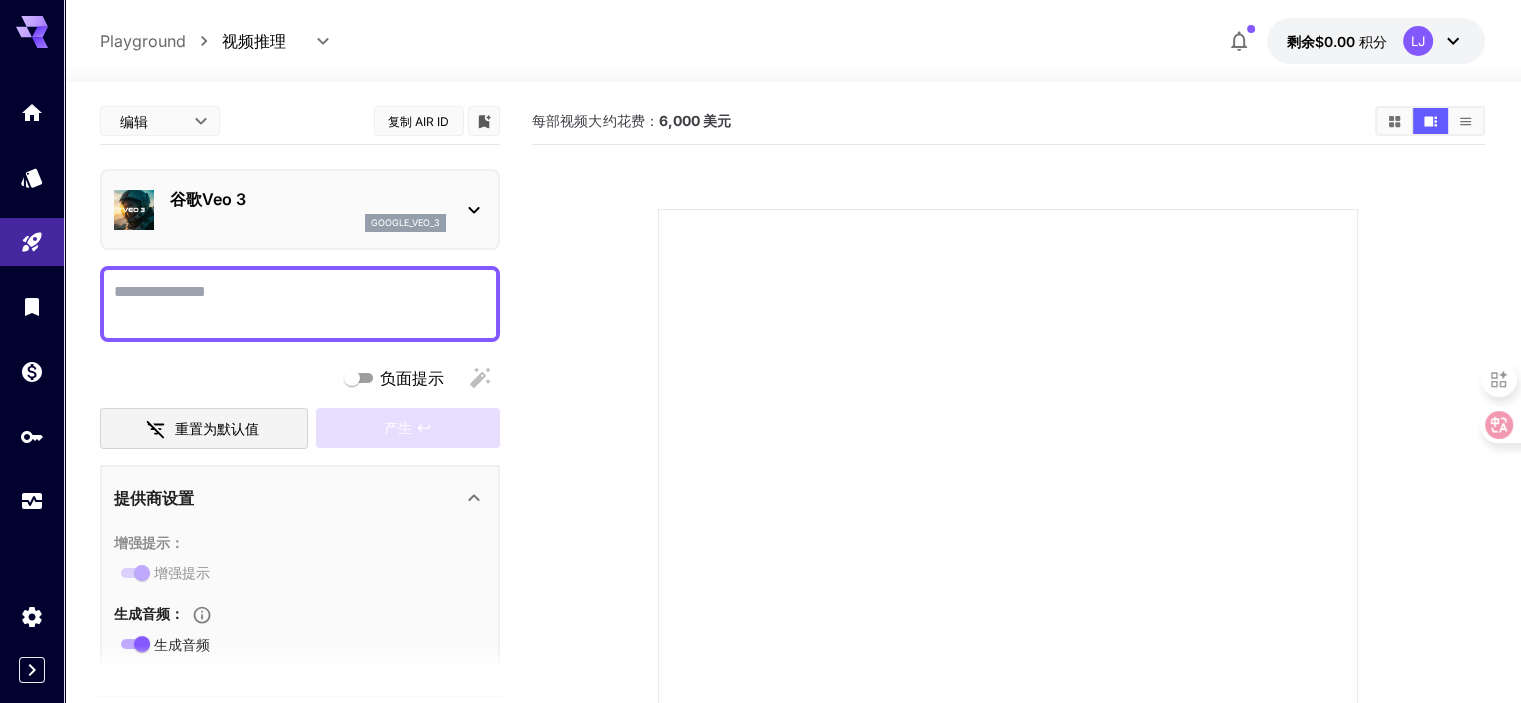 click on "负面提示" at bounding box center (300, 304) 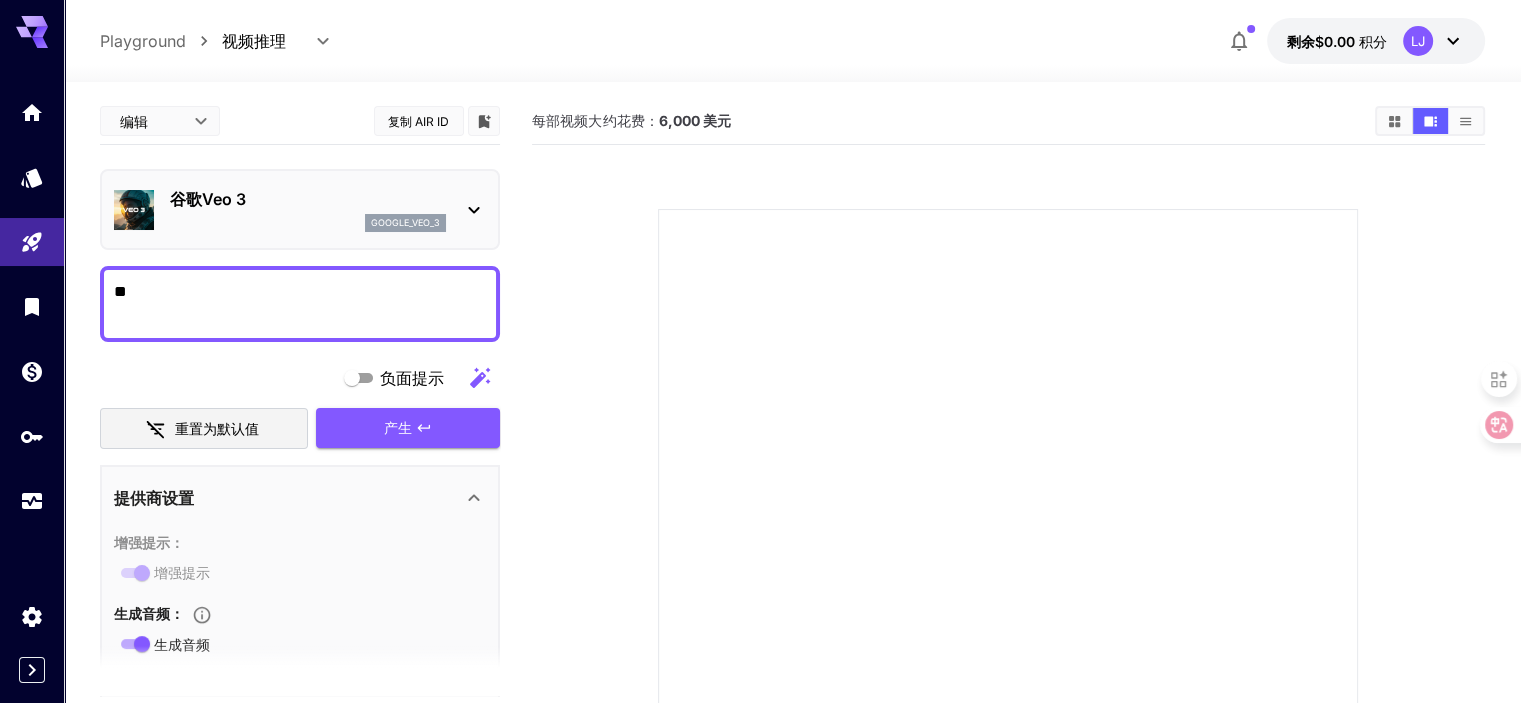 type on "*" 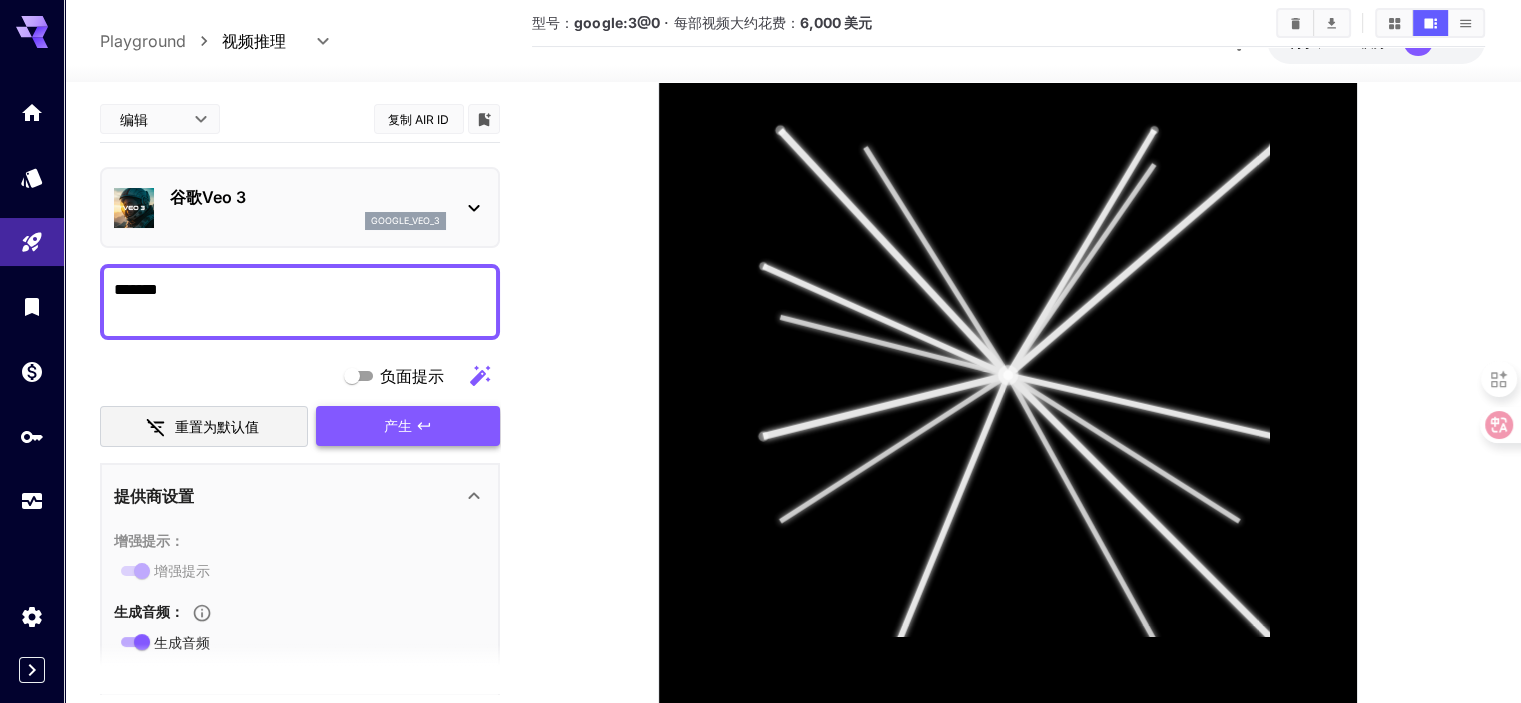 scroll, scrollTop: 481, scrollLeft: 0, axis: vertical 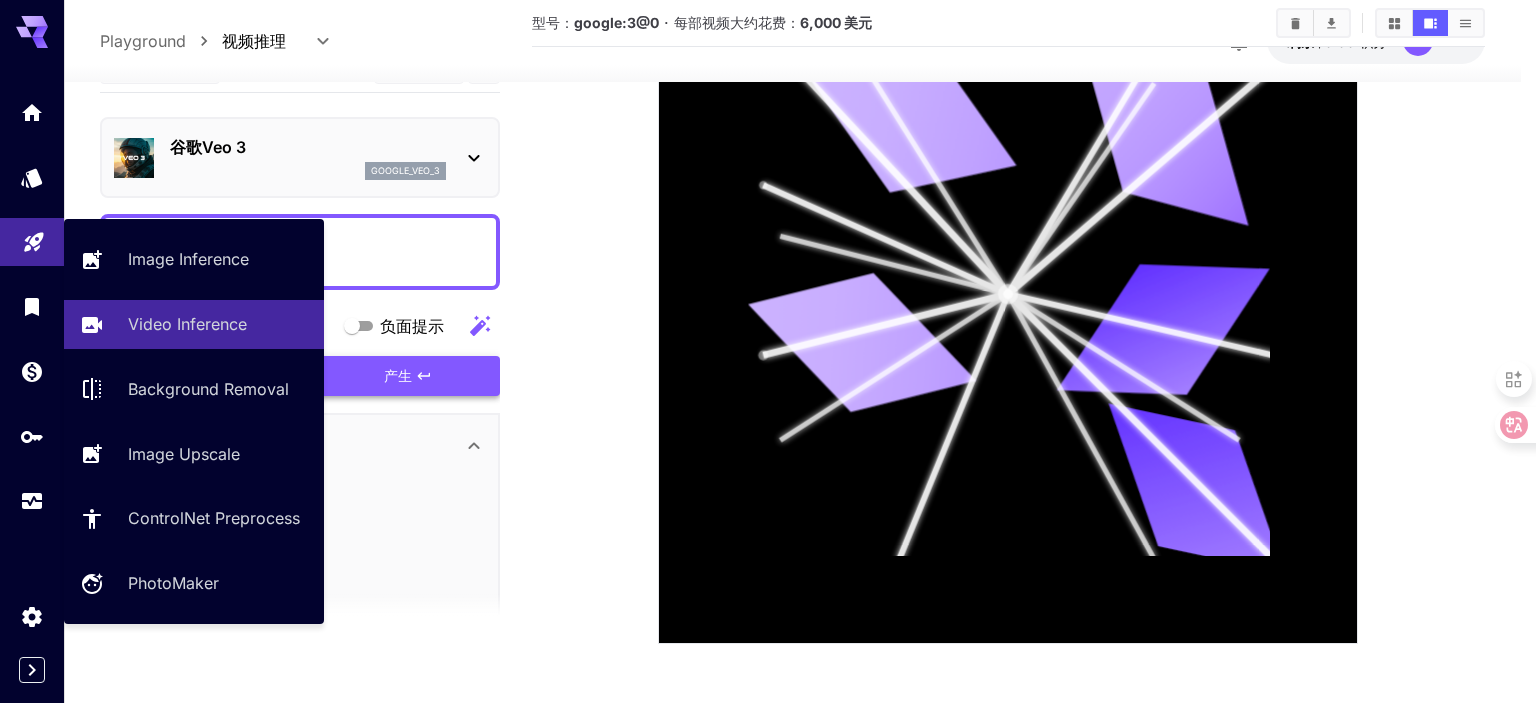 drag, startPoint x: 292, startPoint y: 237, endPoint x: 0, endPoint y: 222, distance: 292.385 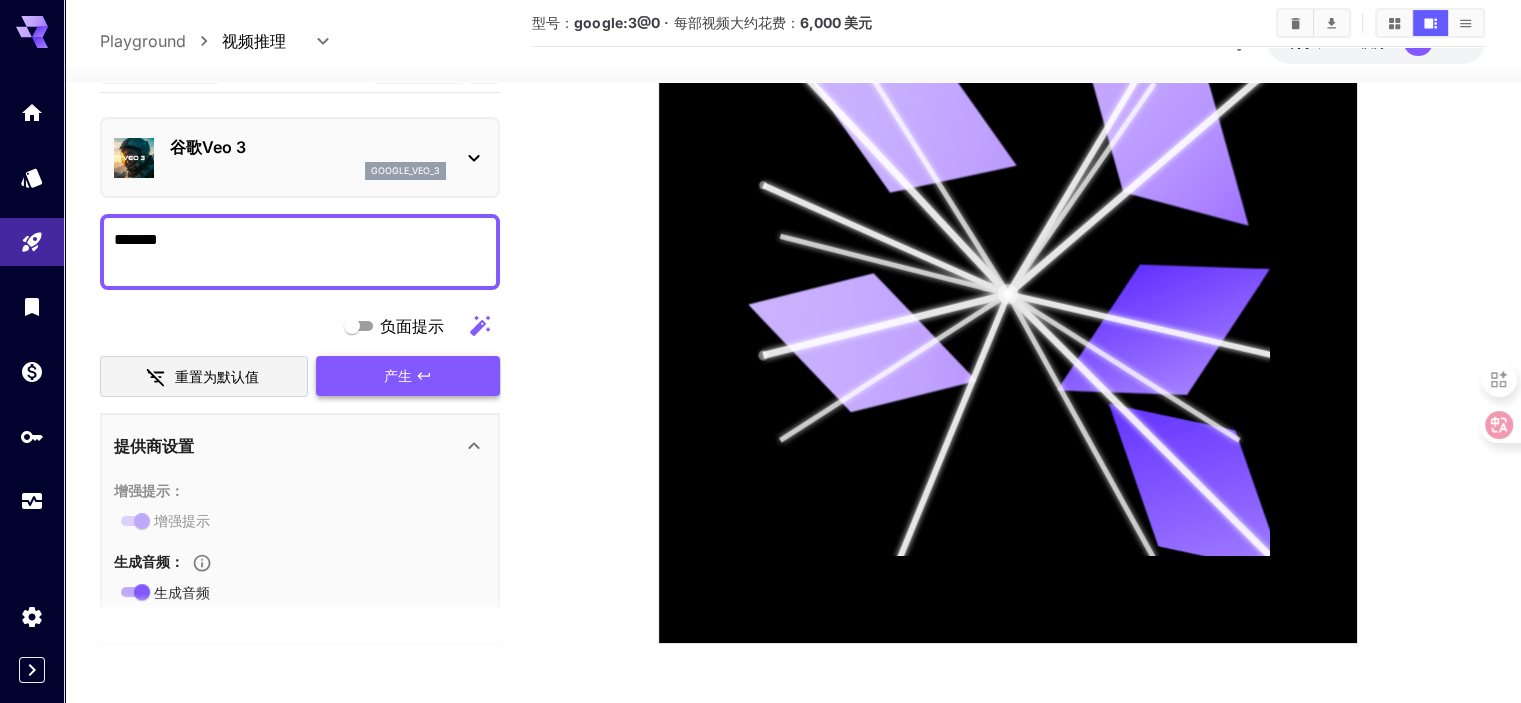 click on "*******" at bounding box center (300, 252) 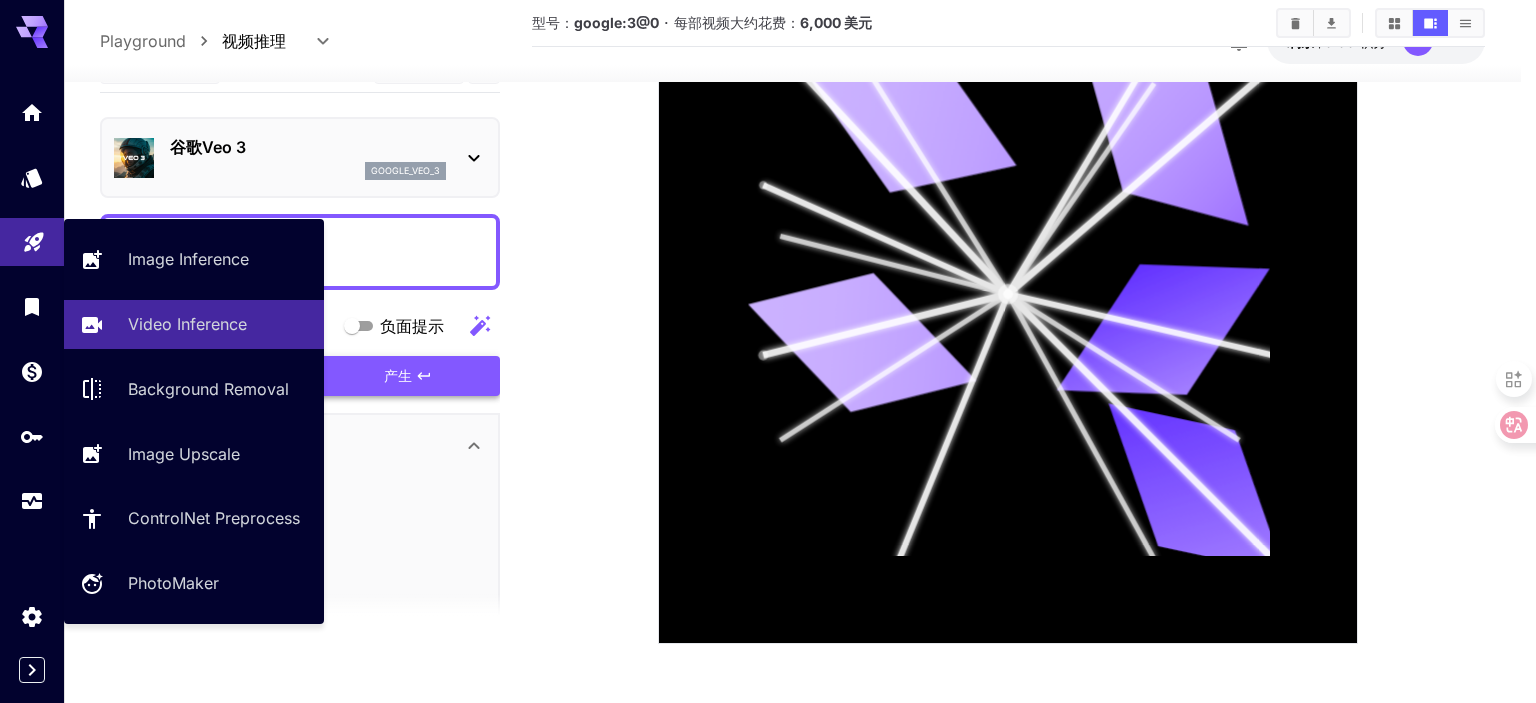 drag, startPoint x: 376, startPoint y: 244, endPoint x: 0, endPoint y: 220, distance: 376.76517 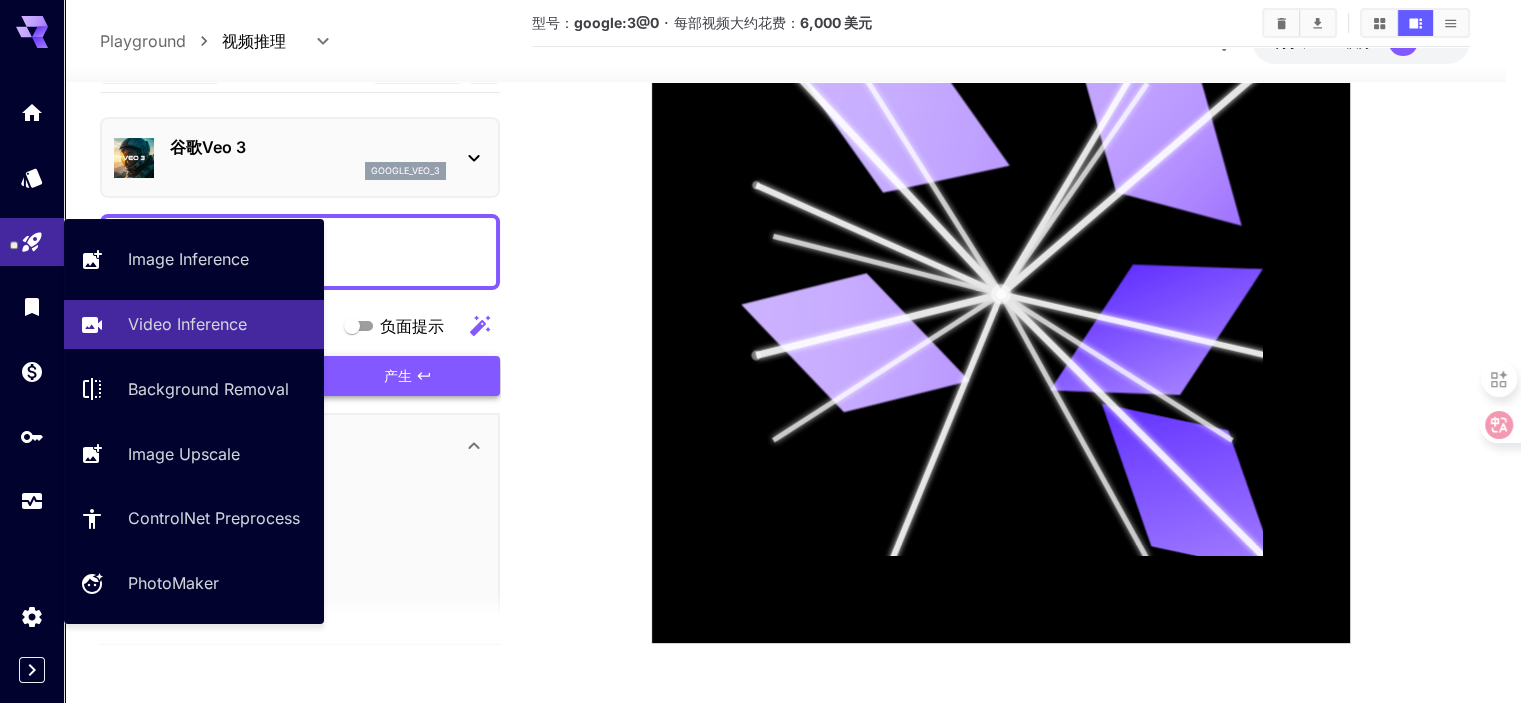 paste on "**********" 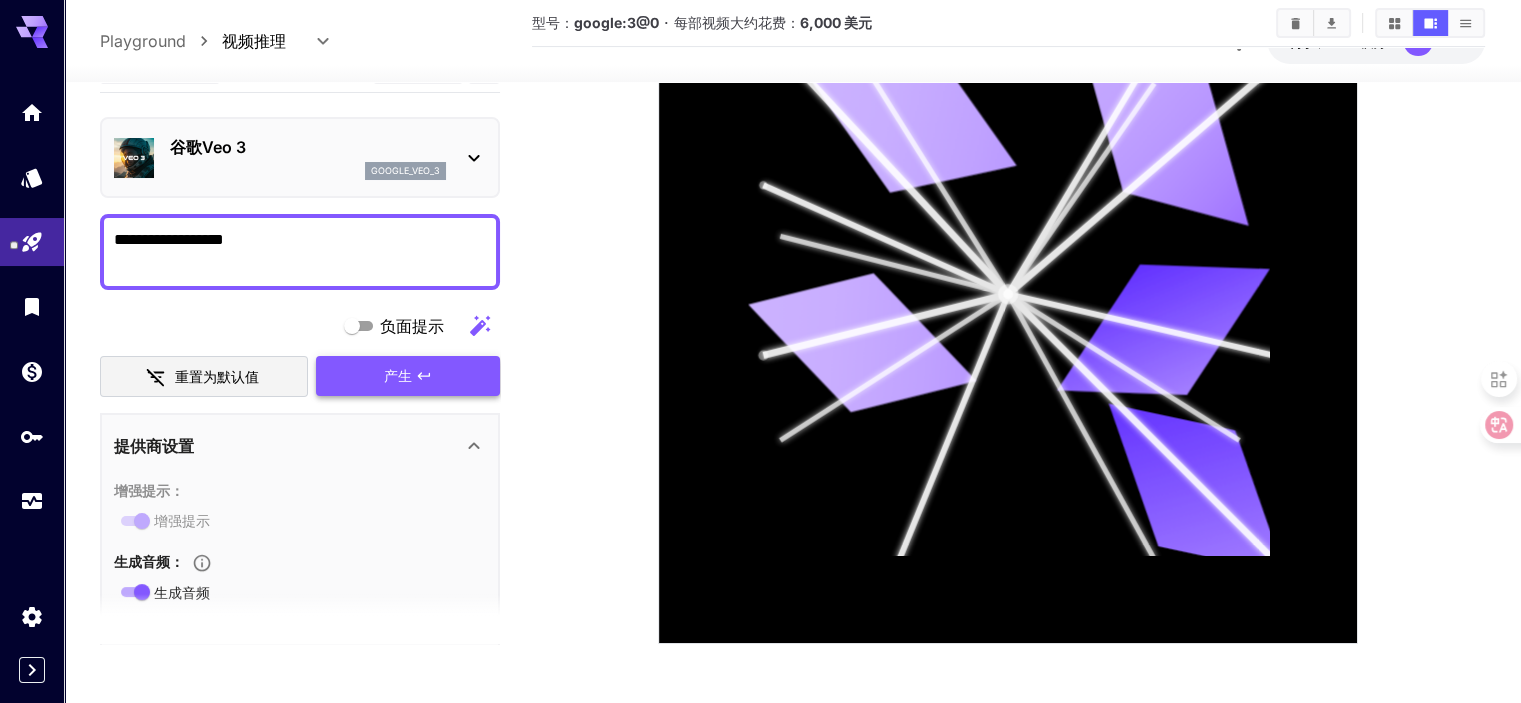 type on "**********" 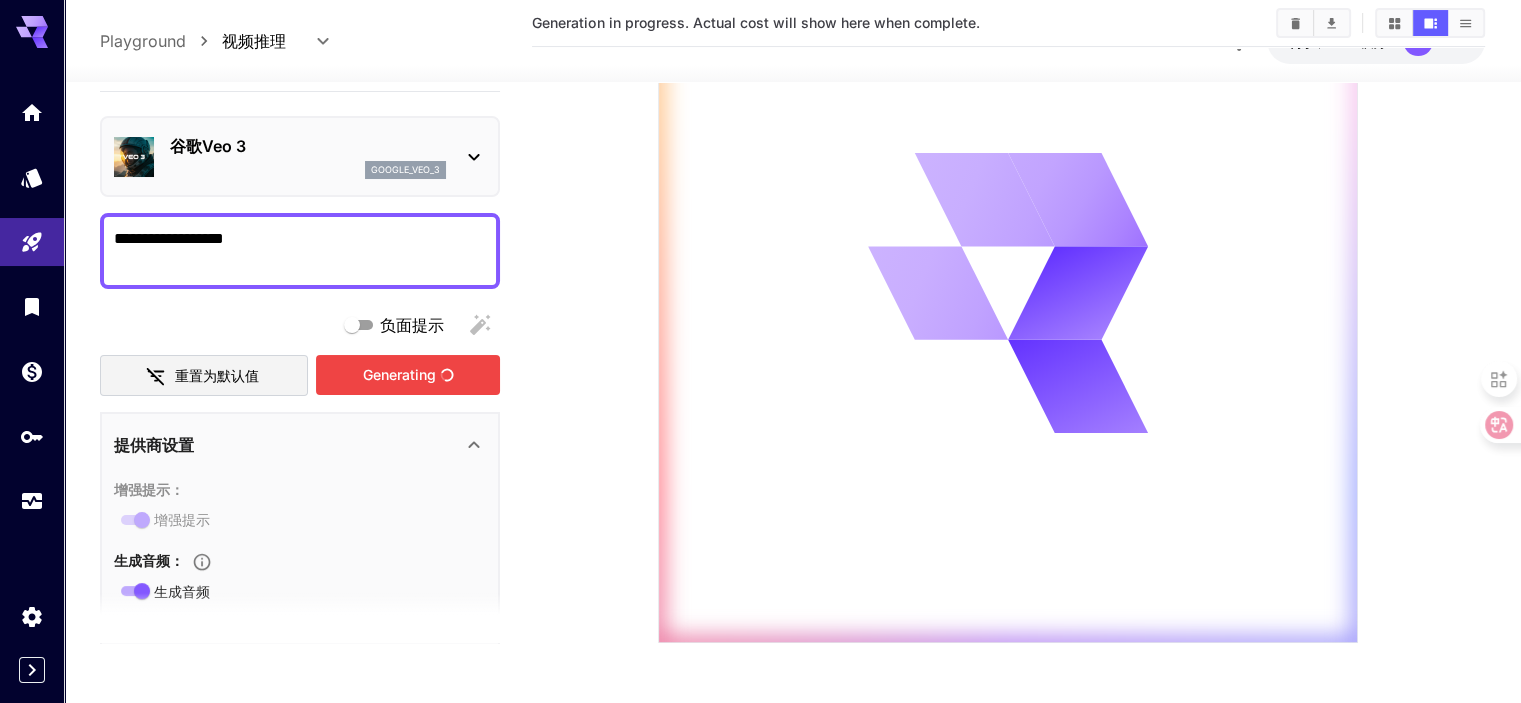 click on "Generating" at bounding box center [408, 375] 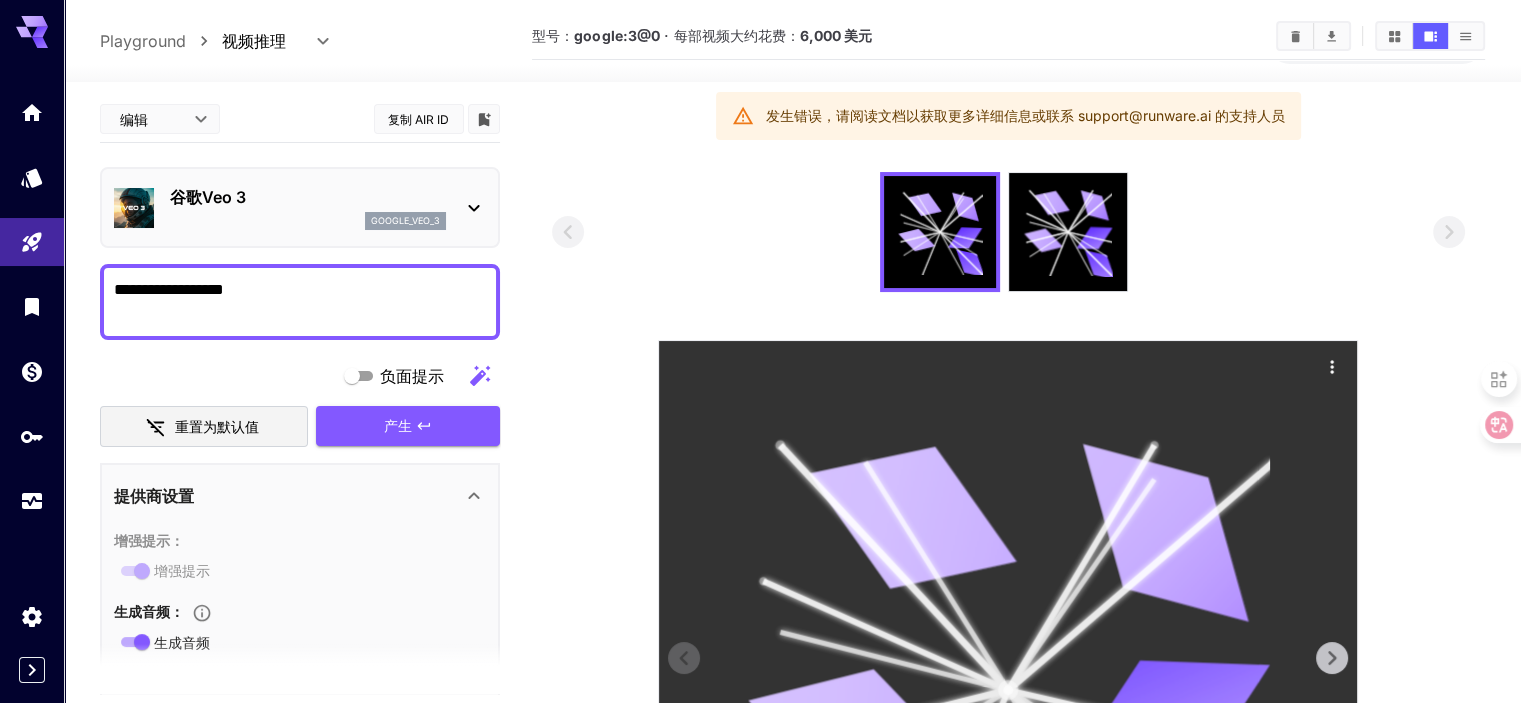 scroll, scrollTop: 0, scrollLeft: 0, axis: both 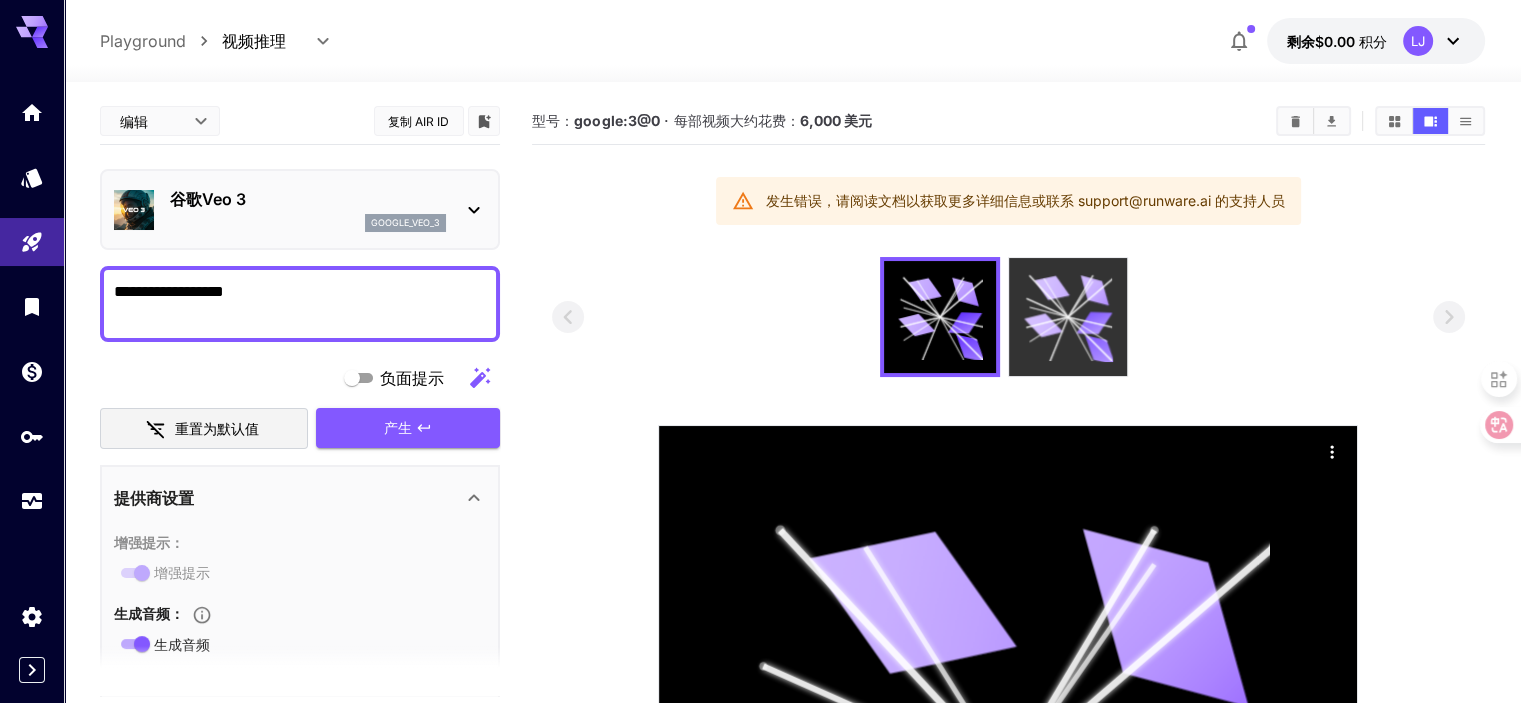 click at bounding box center [1068, 317] 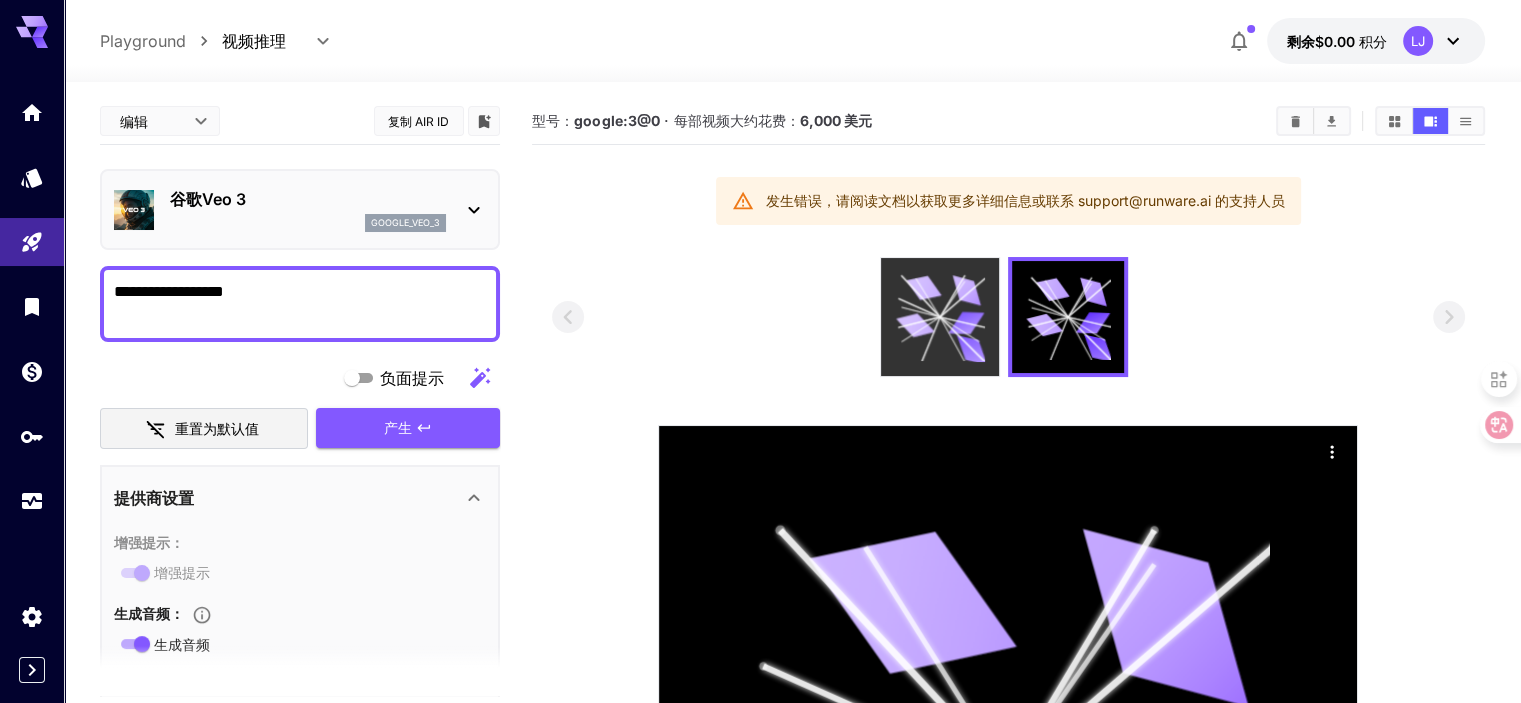 click 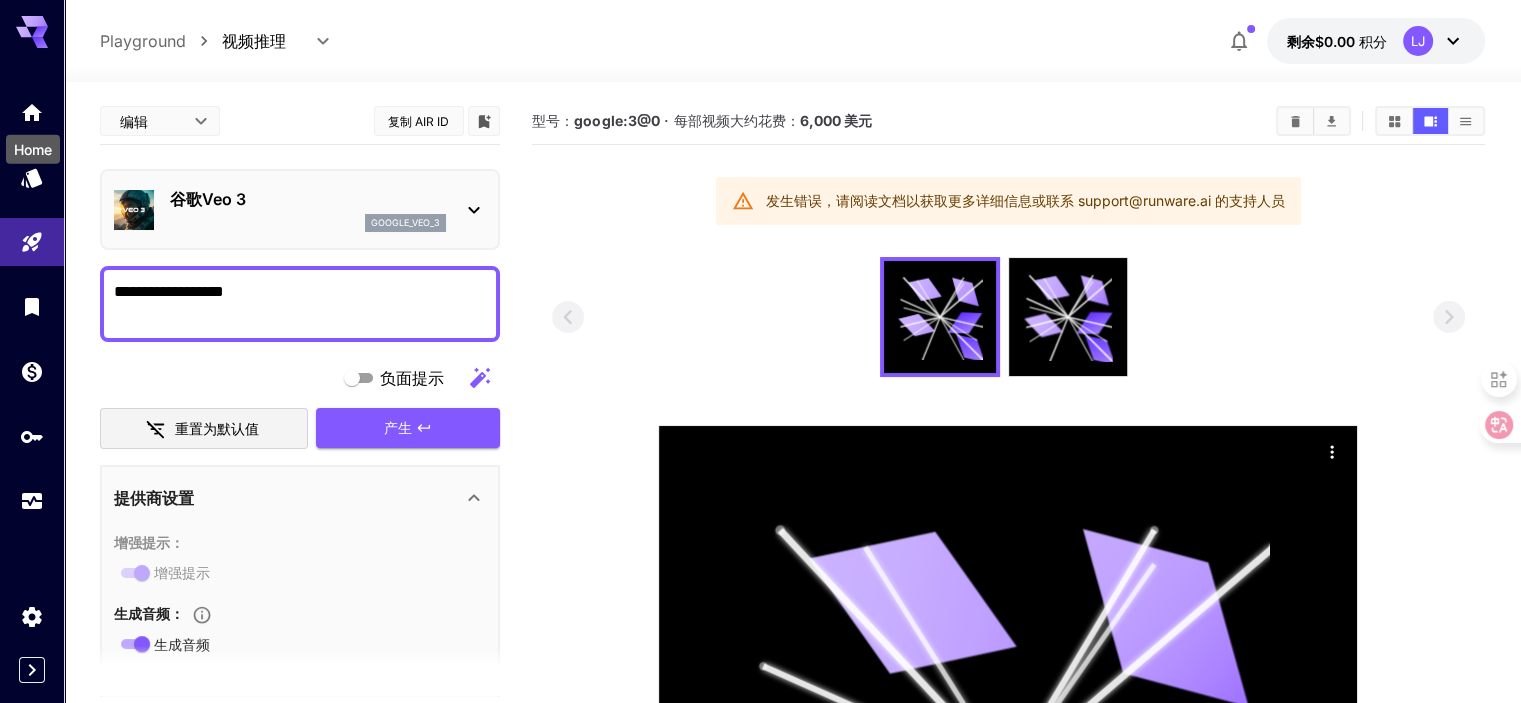 click on "Home" at bounding box center [33, 143] 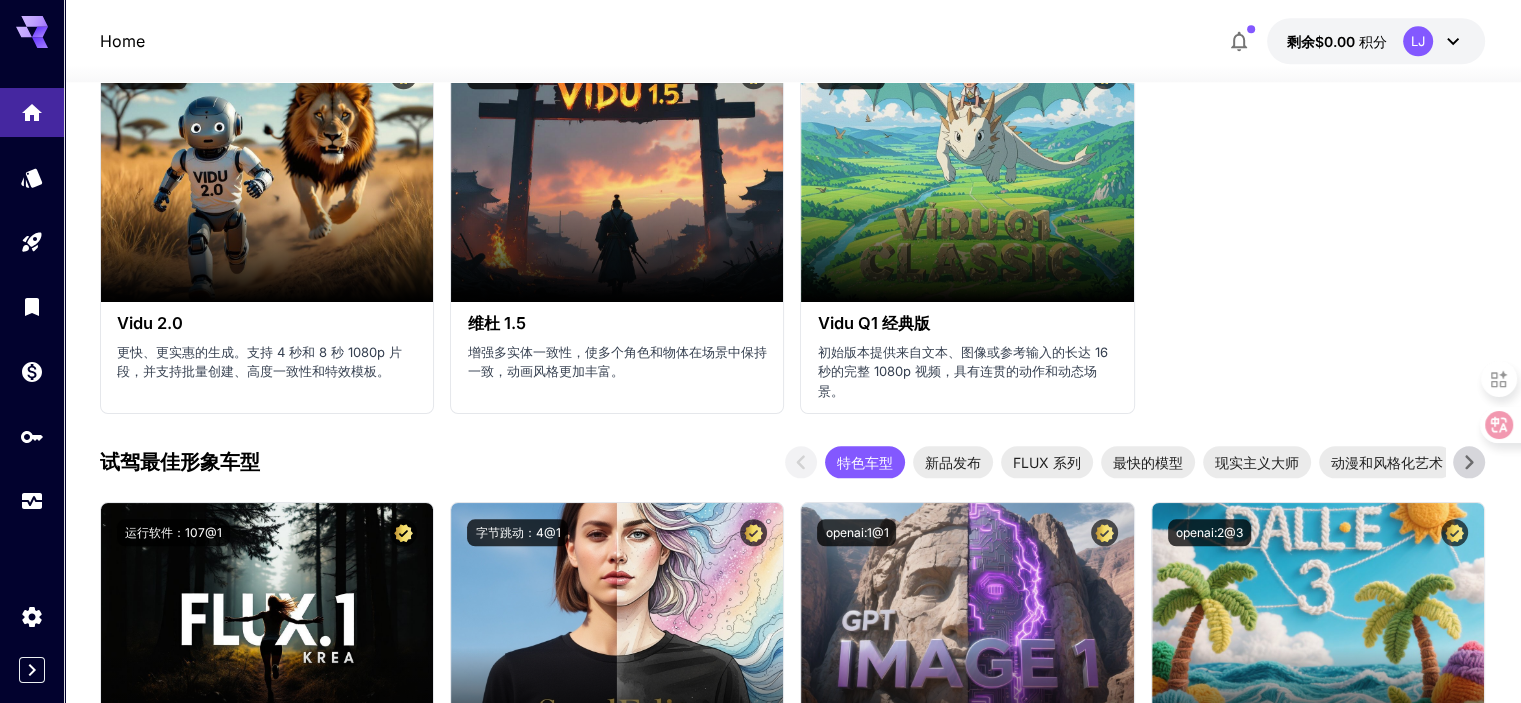 scroll, scrollTop: 2500, scrollLeft: 0, axis: vertical 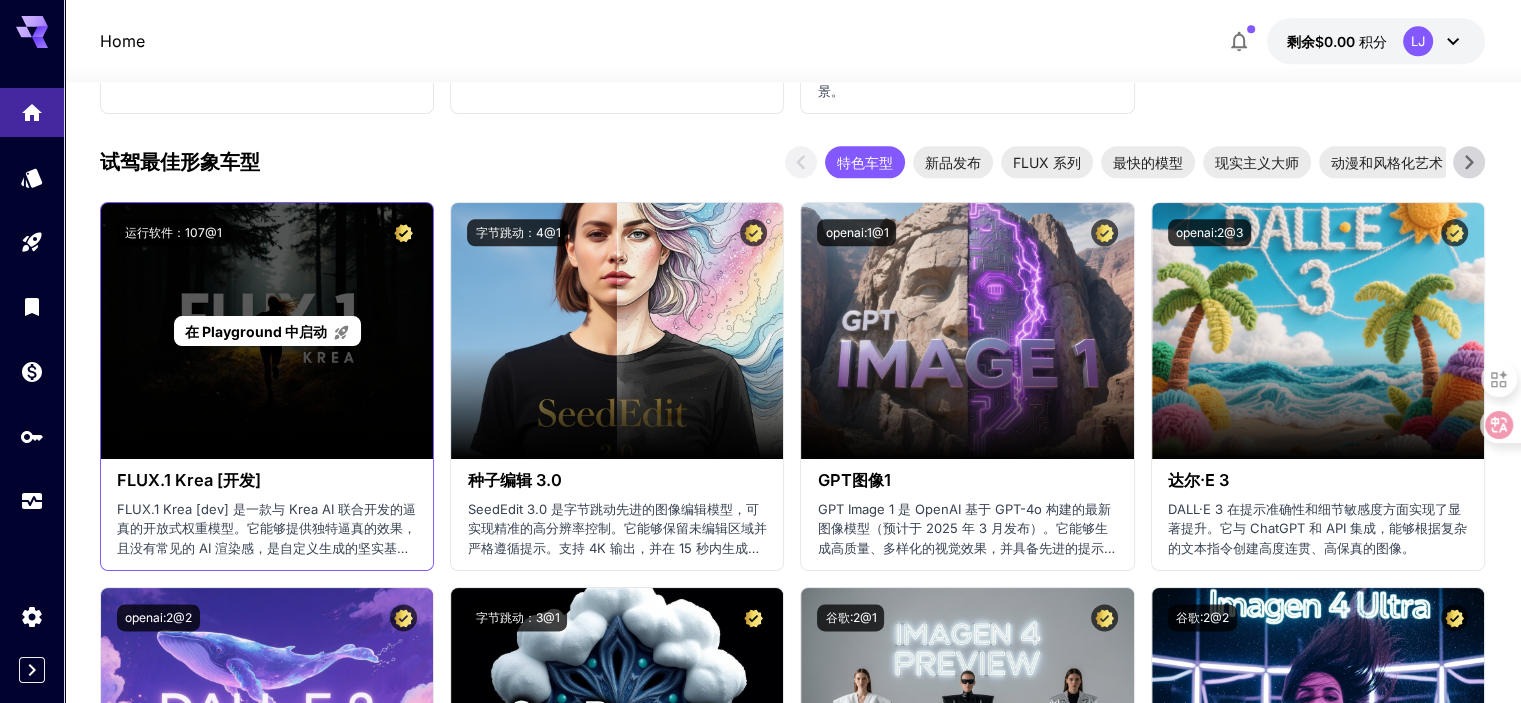 click on "在 Playground 中启动" at bounding box center [256, 331] 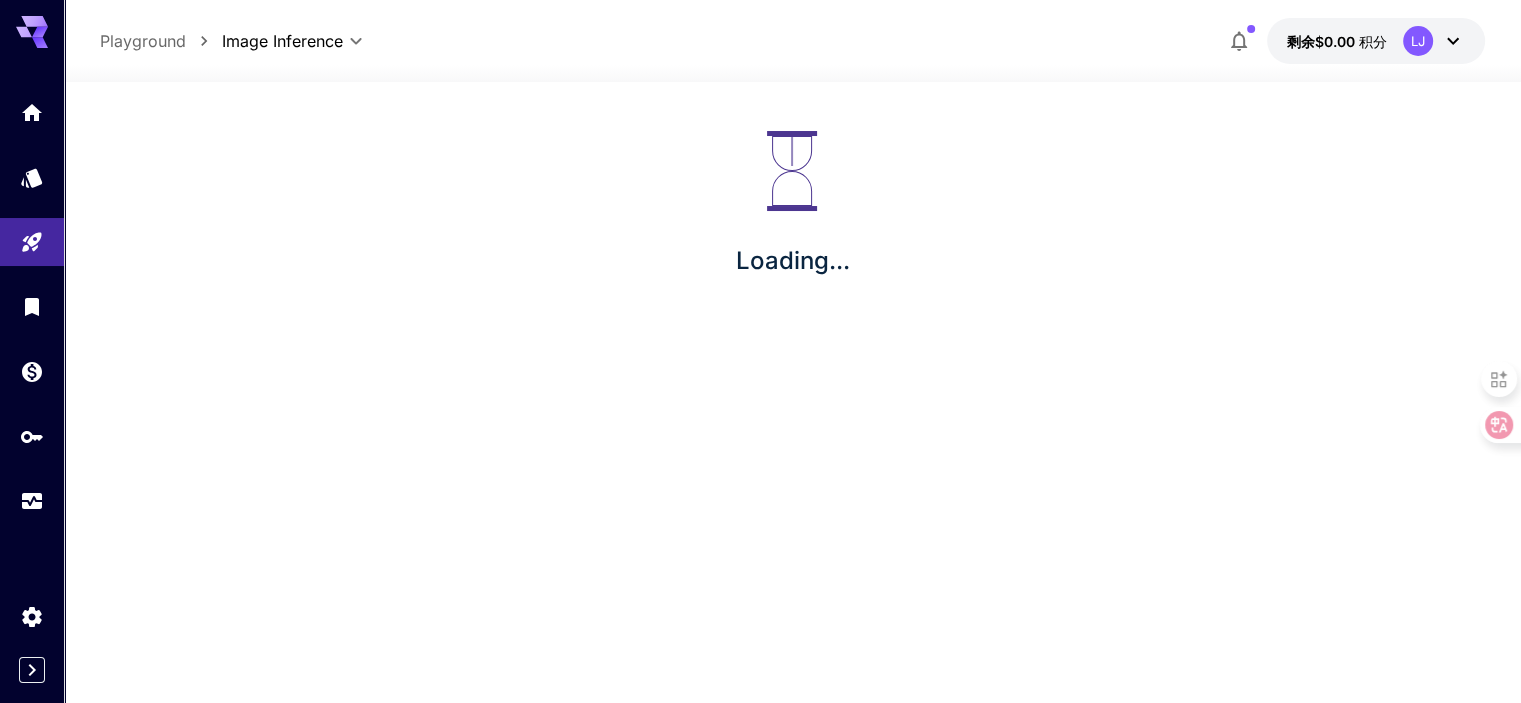 scroll, scrollTop: 52, scrollLeft: 0, axis: vertical 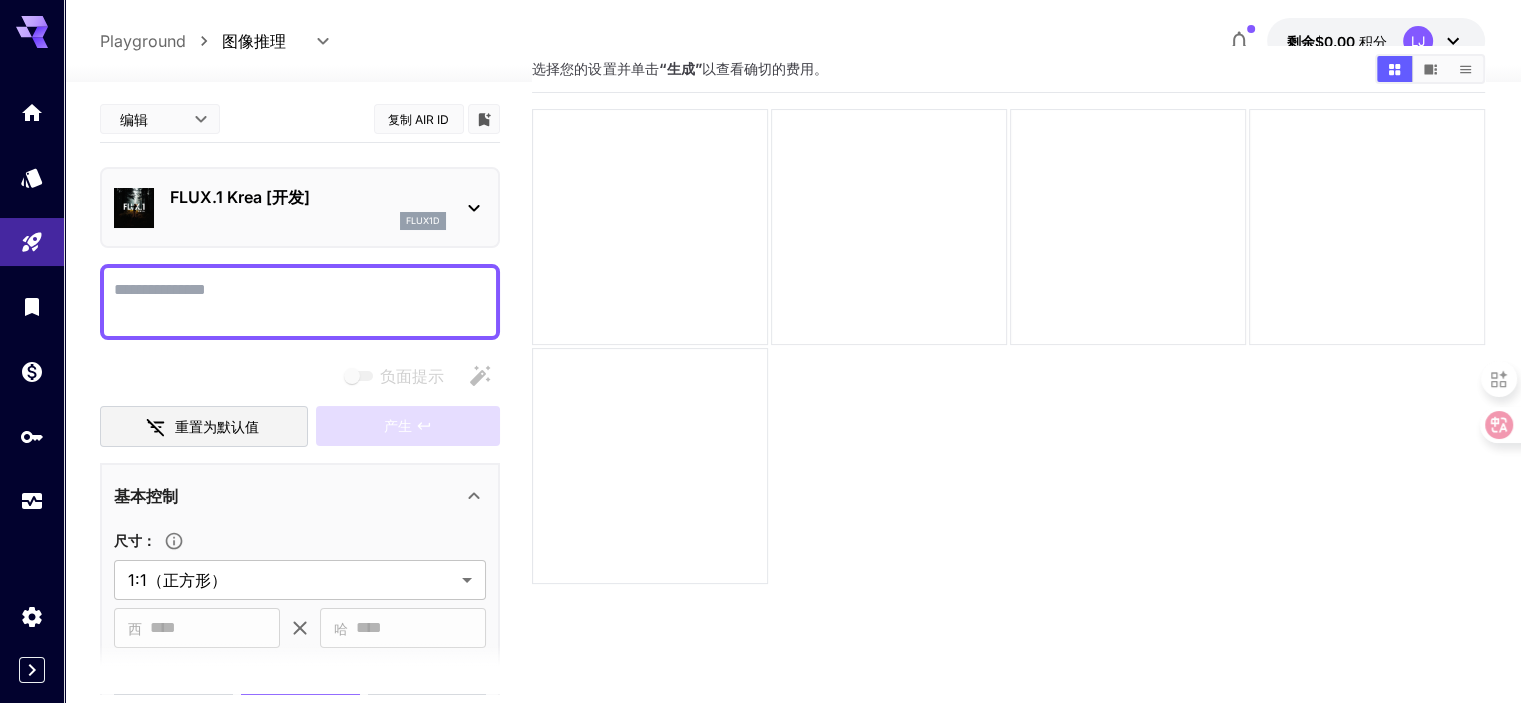 click on "负面提示" at bounding box center (300, 302) 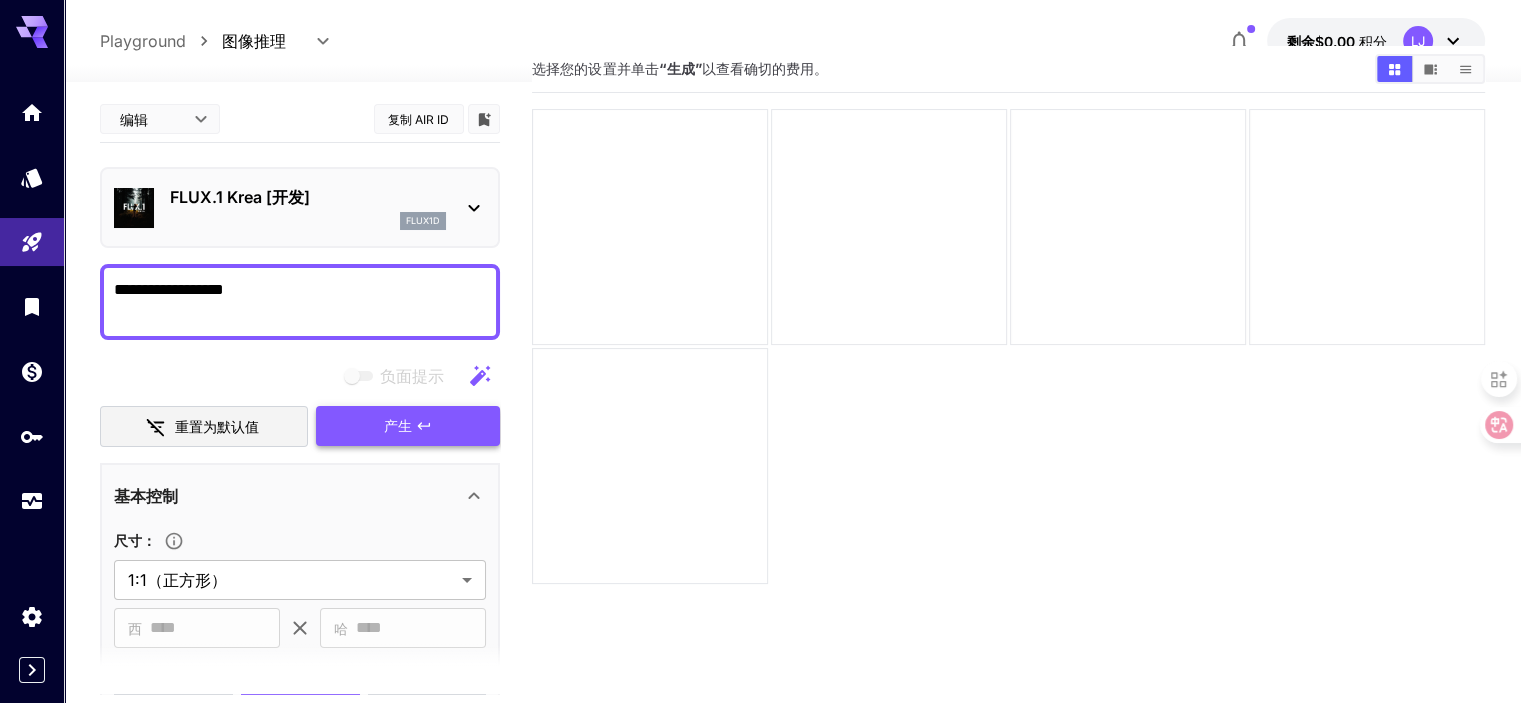 type on "**********" 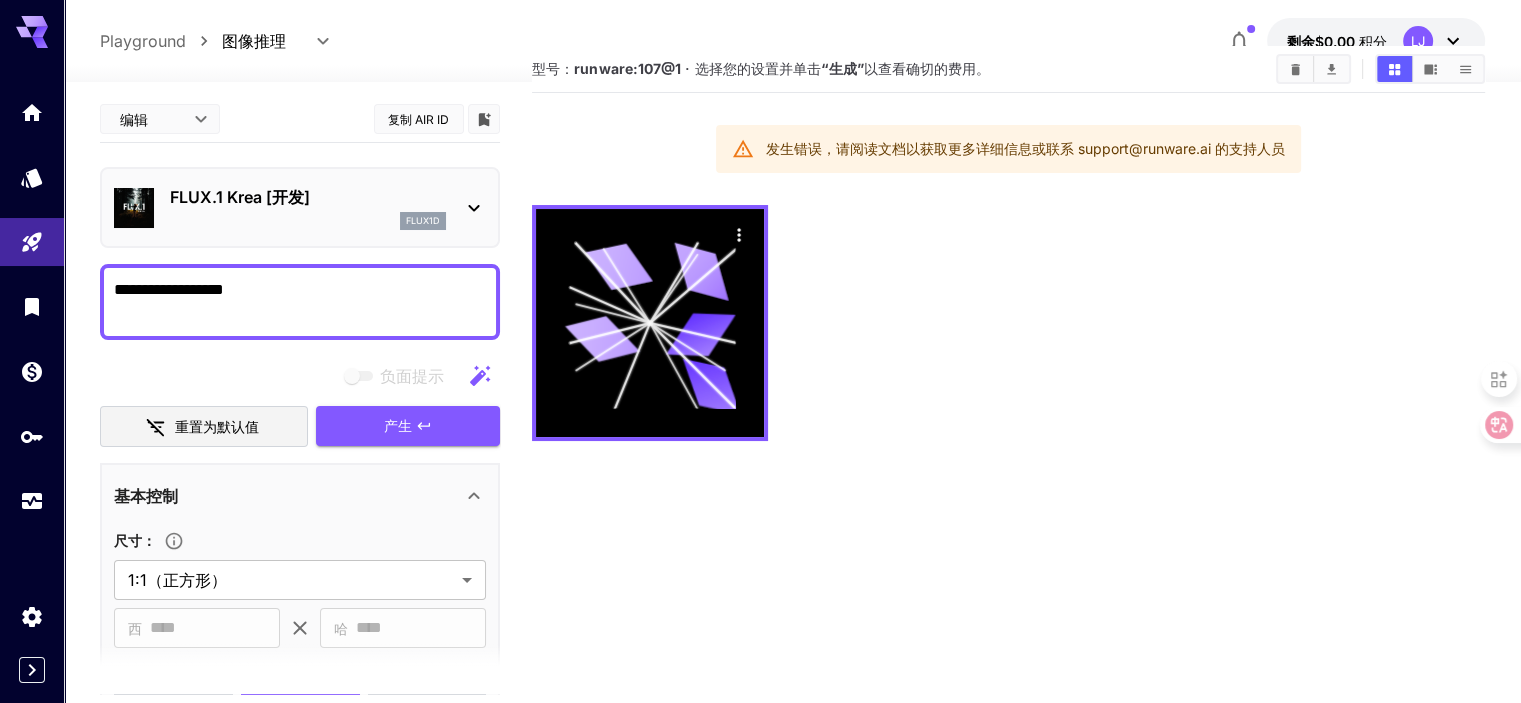 scroll, scrollTop: 0, scrollLeft: 0, axis: both 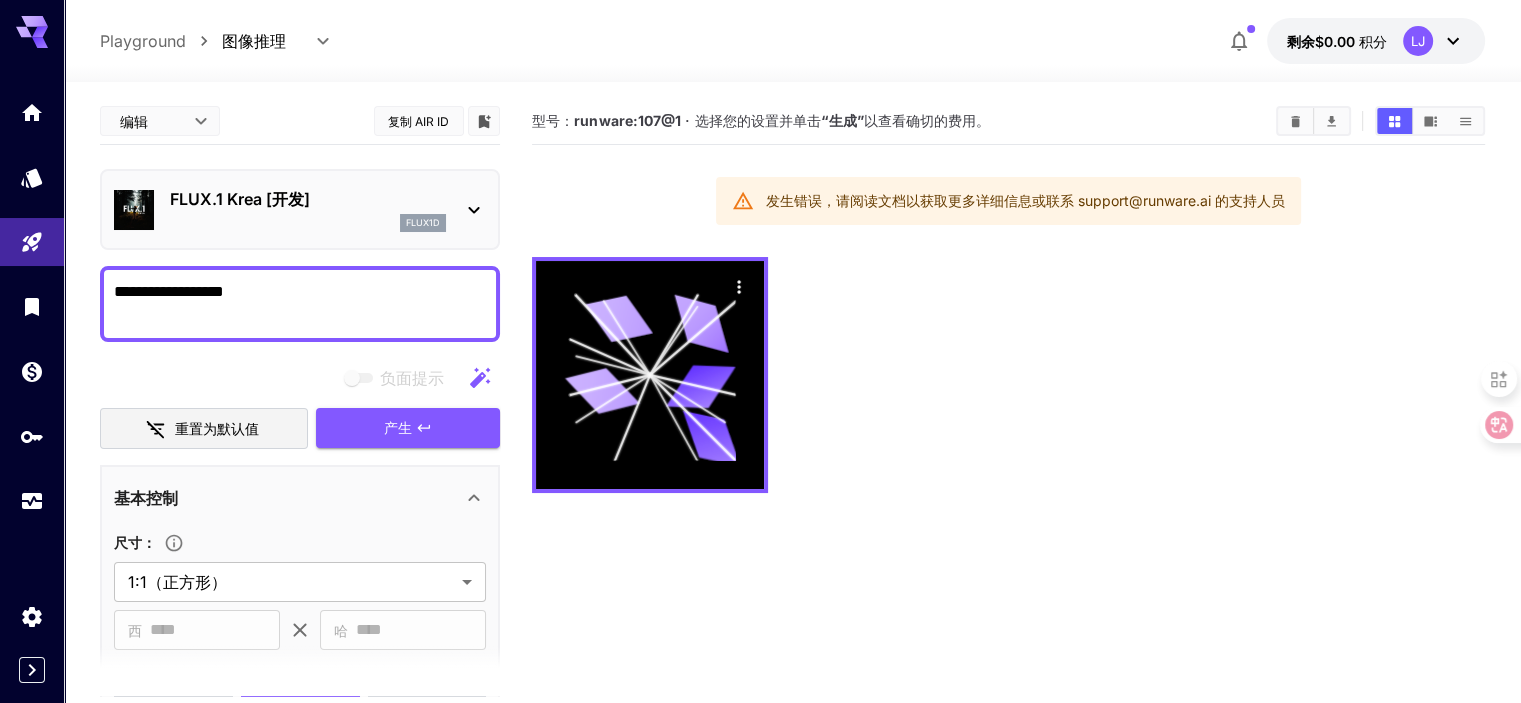 click 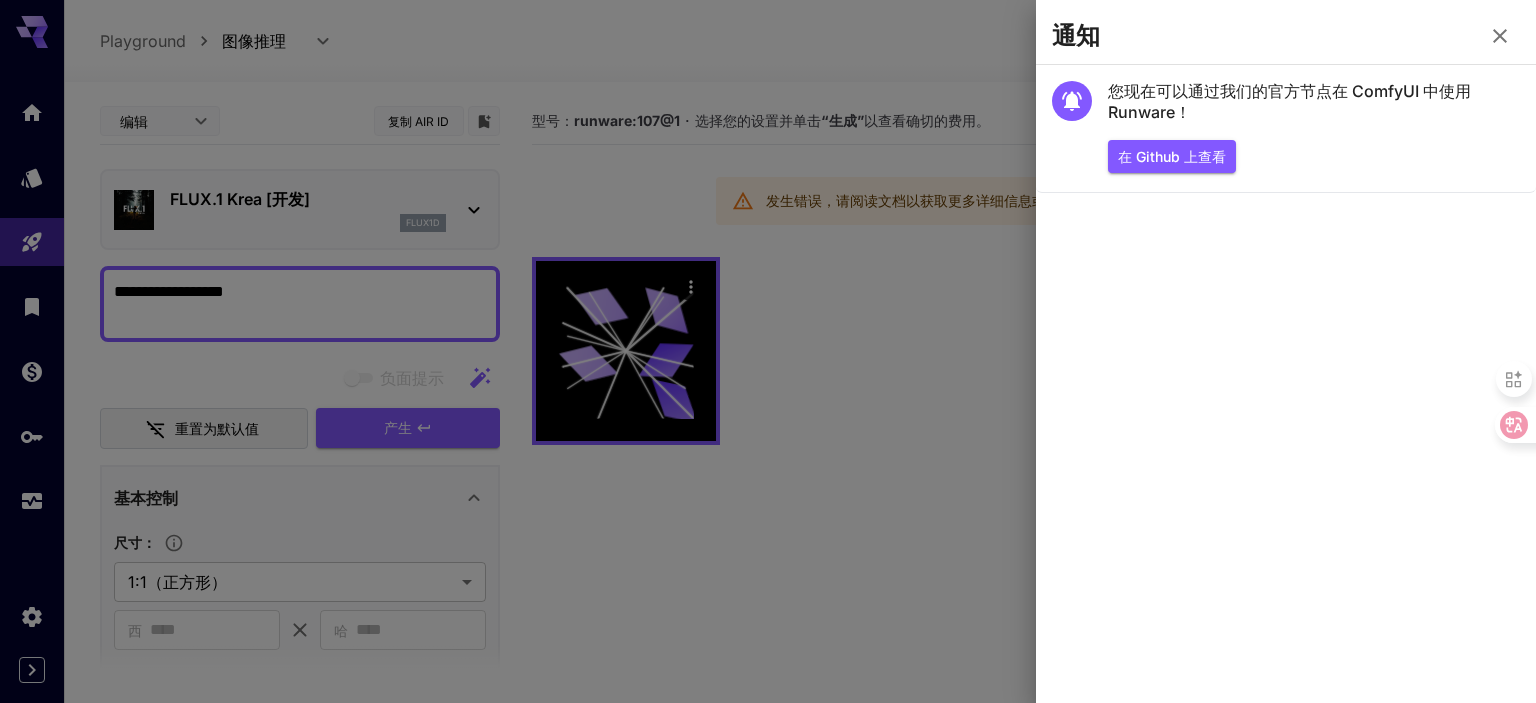 click at bounding box center (768, 351) 